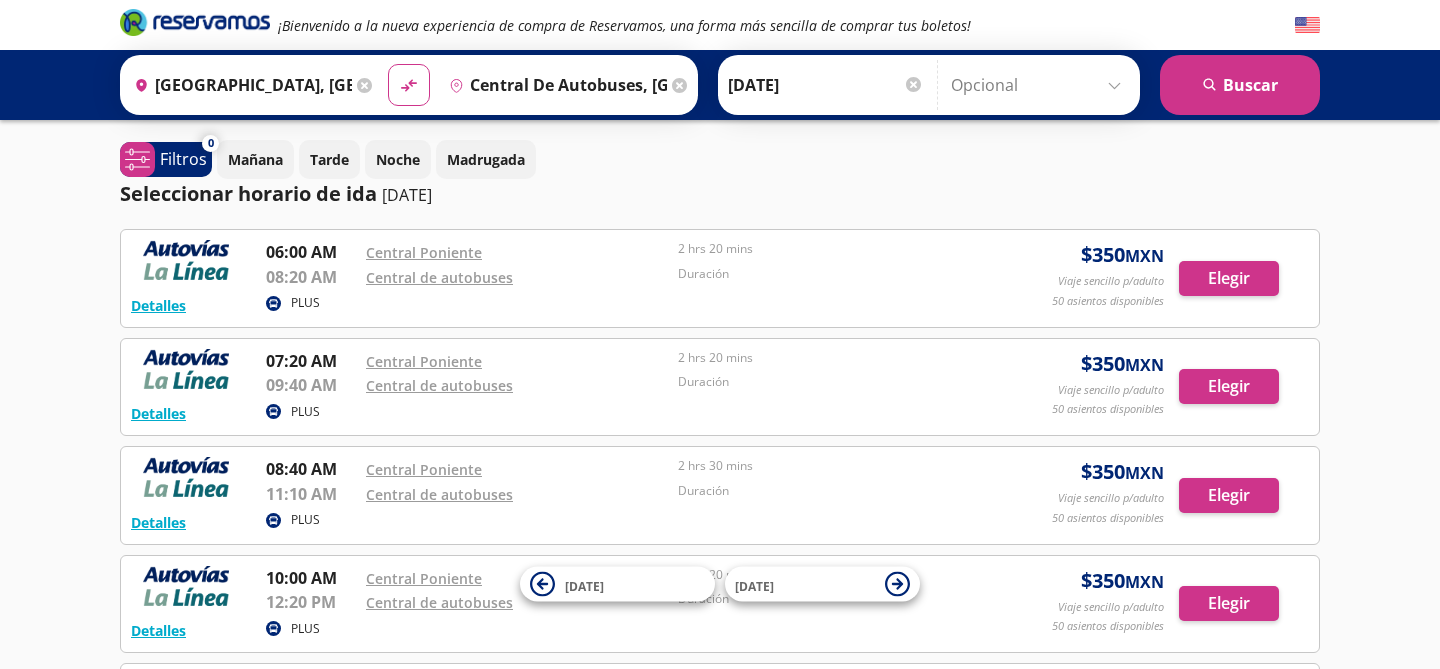 scroll, scrollTop: 0, scrollLeft: 0, axis: both 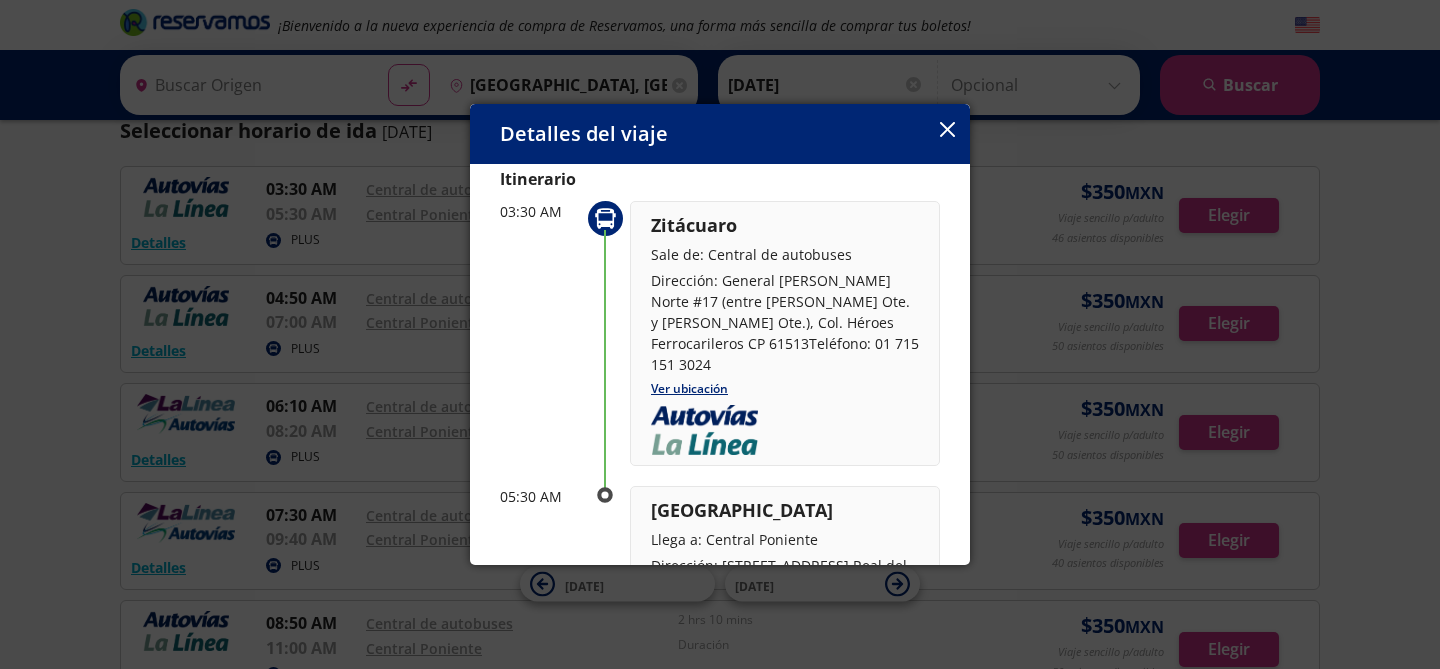 click at bounding box center (947, 131) 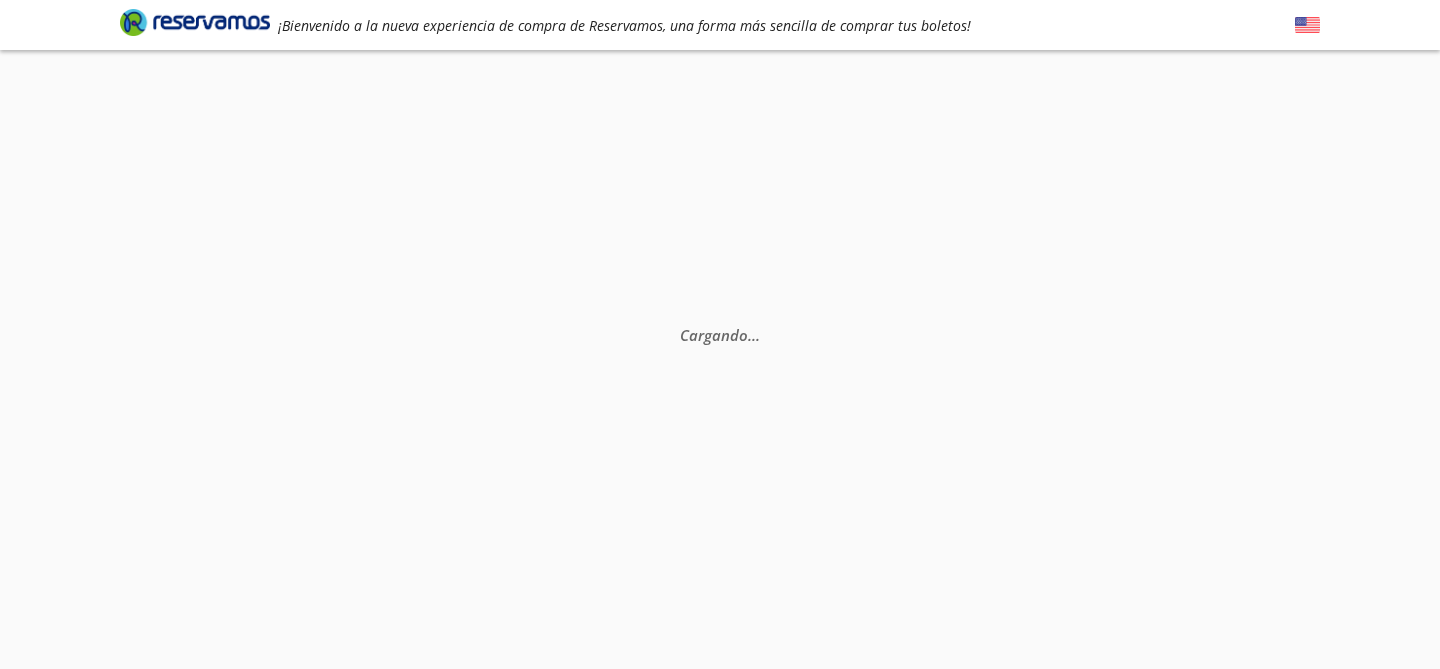 scroll, scrollTop: 0, scrollLeft: 0, axis: both 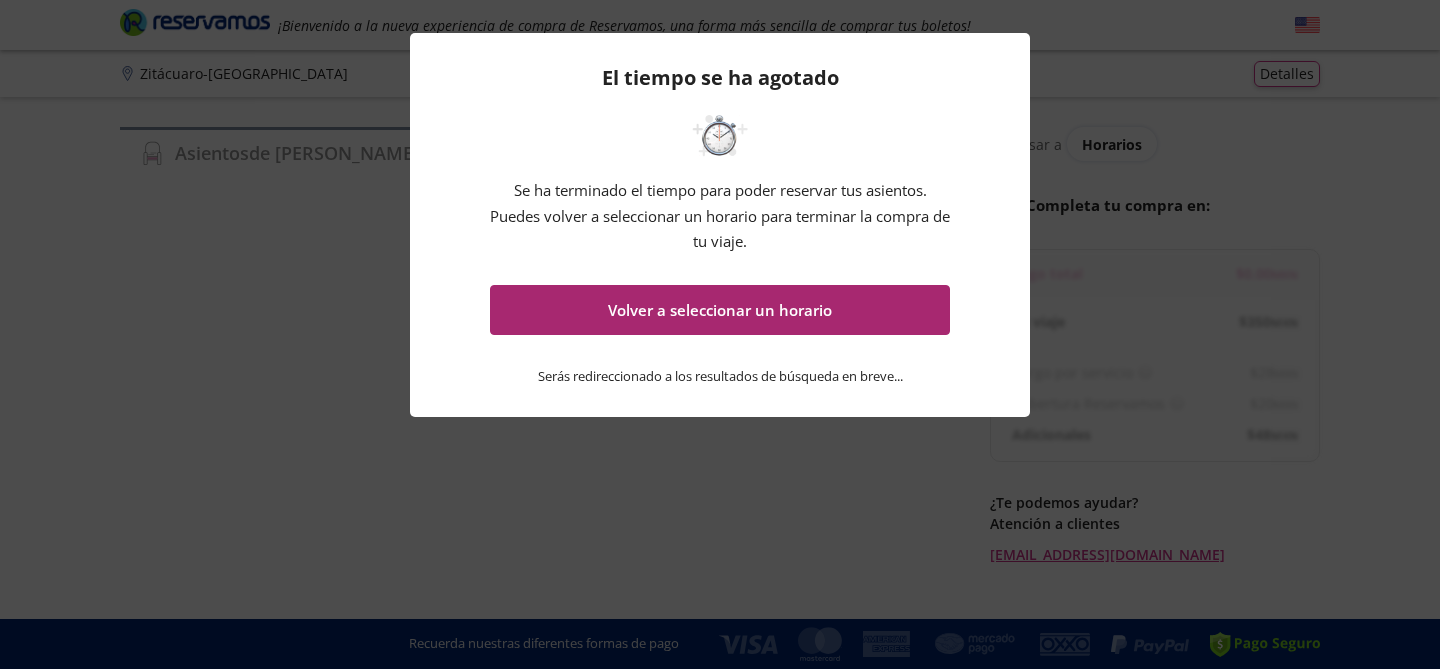 click on "Volver a seleccionar un horario" at bounding box center [720, 310] 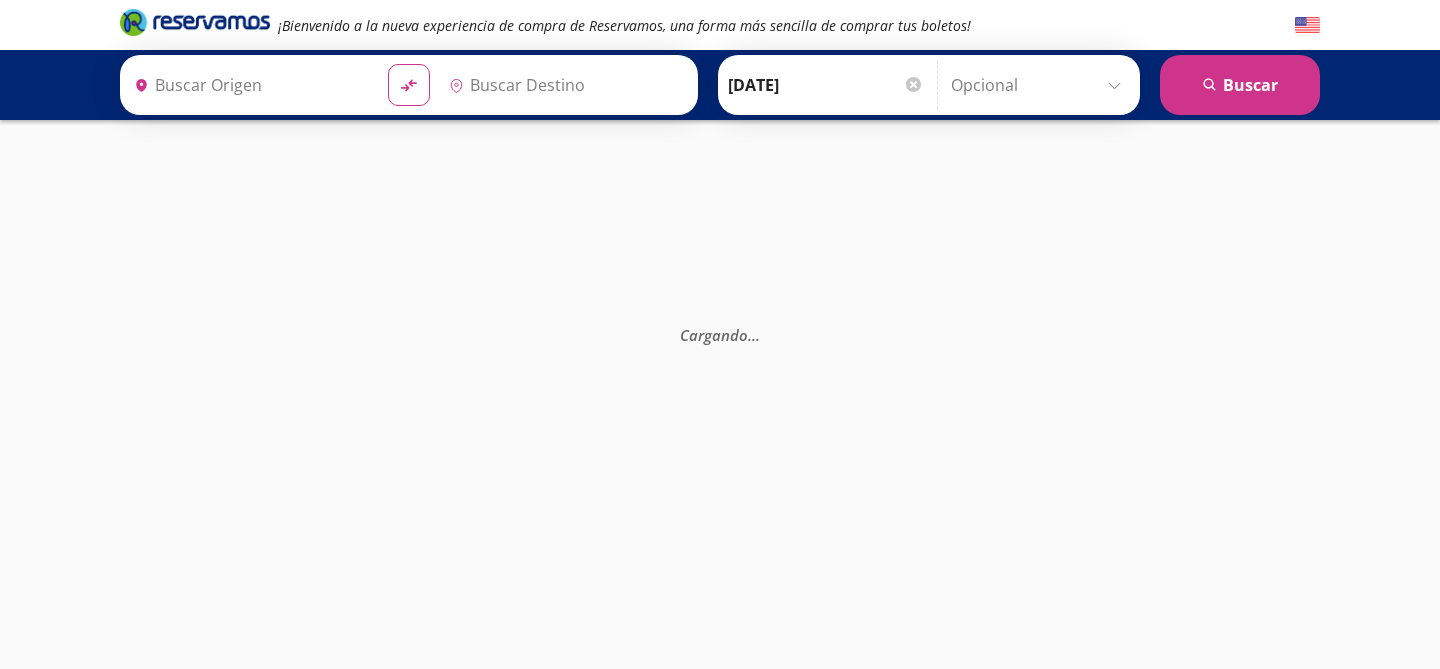 type on "[GEOGRAPHIC_DATA], [GEOGRAPHIC_DATA]" 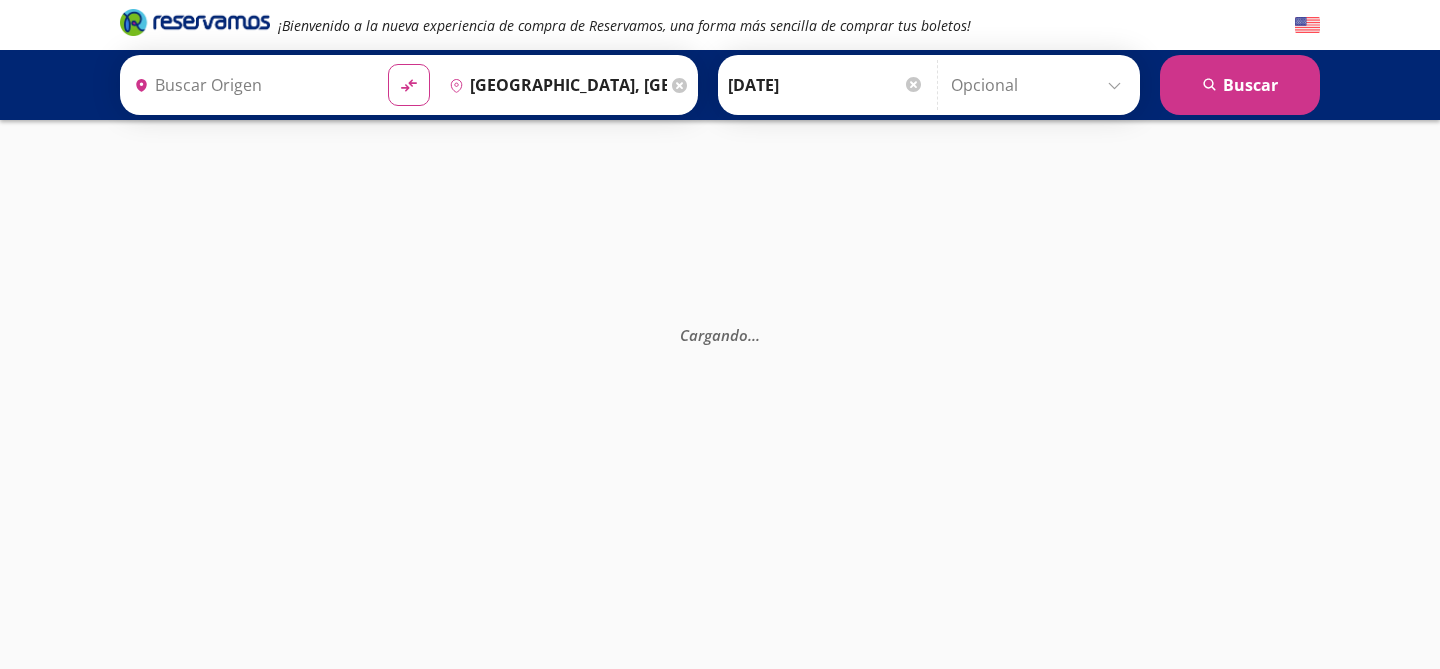 click on "Origen" at bounding box center (249, 85) 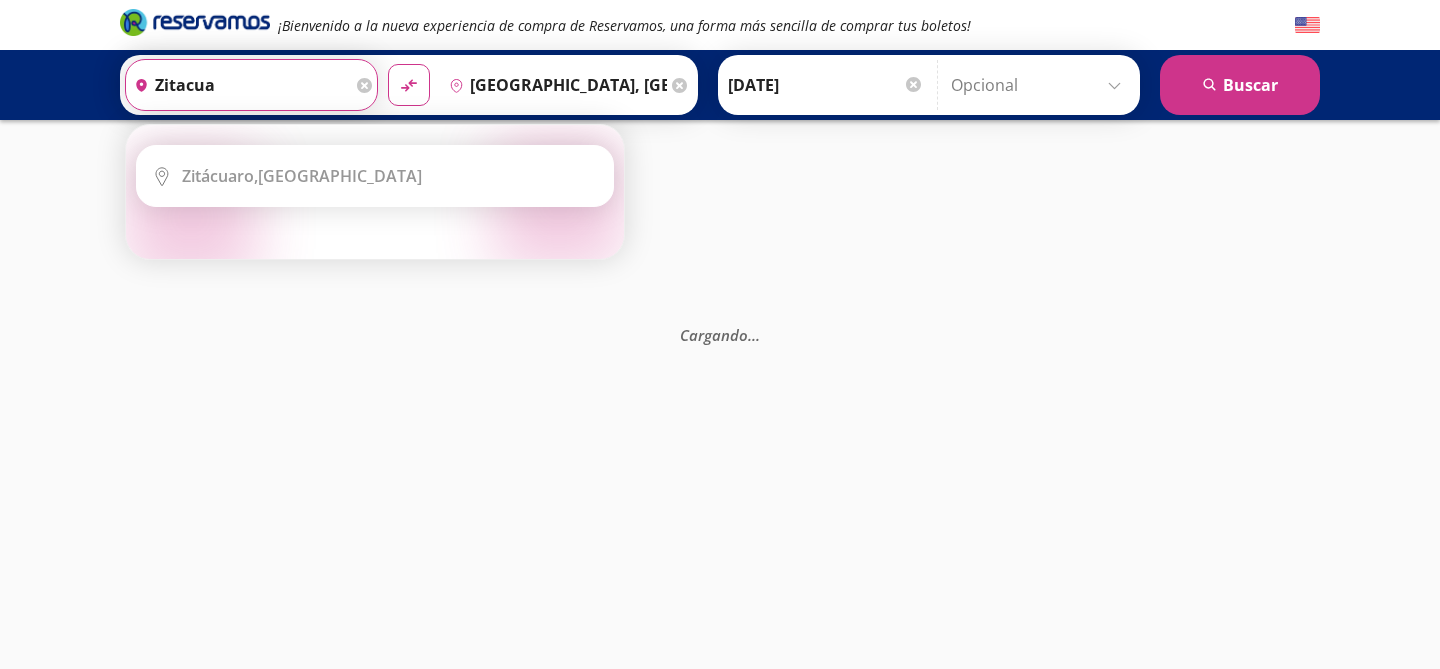 click on "material-symbols:compare-arrows-rounded" at bounding box center [409, 85] 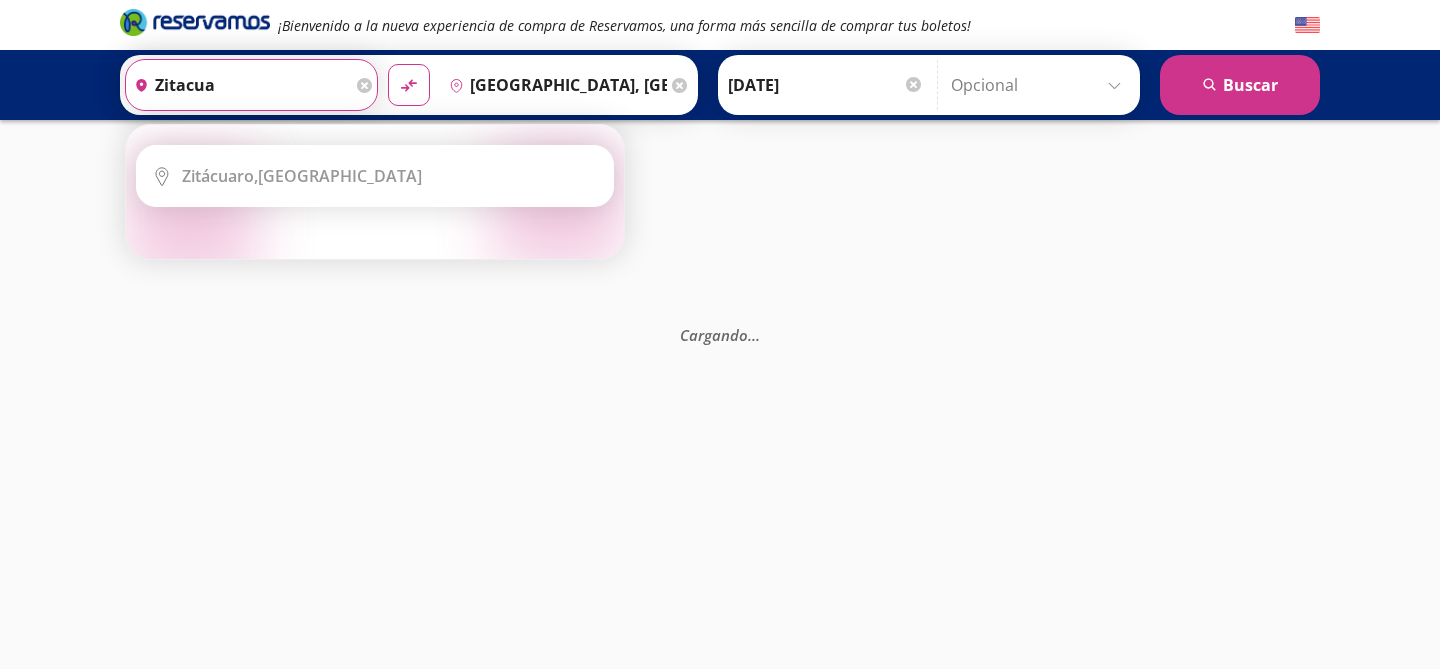 type on "[GEOGRAPHIC_DATA], [GEOGRAPHIC_DATA]" 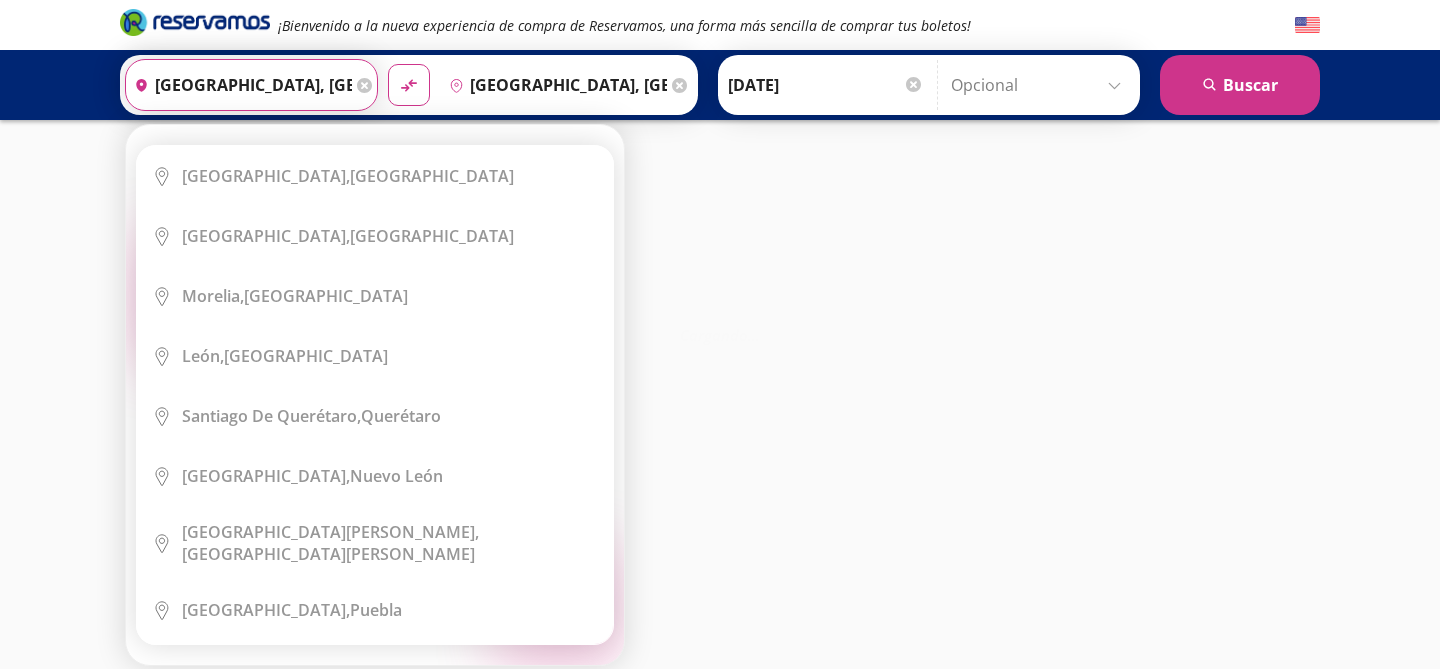 click on "[GEOGRAPHIC_DATA], [GEOGRAPHIC_DATA]" at bounding box center [239, 85] 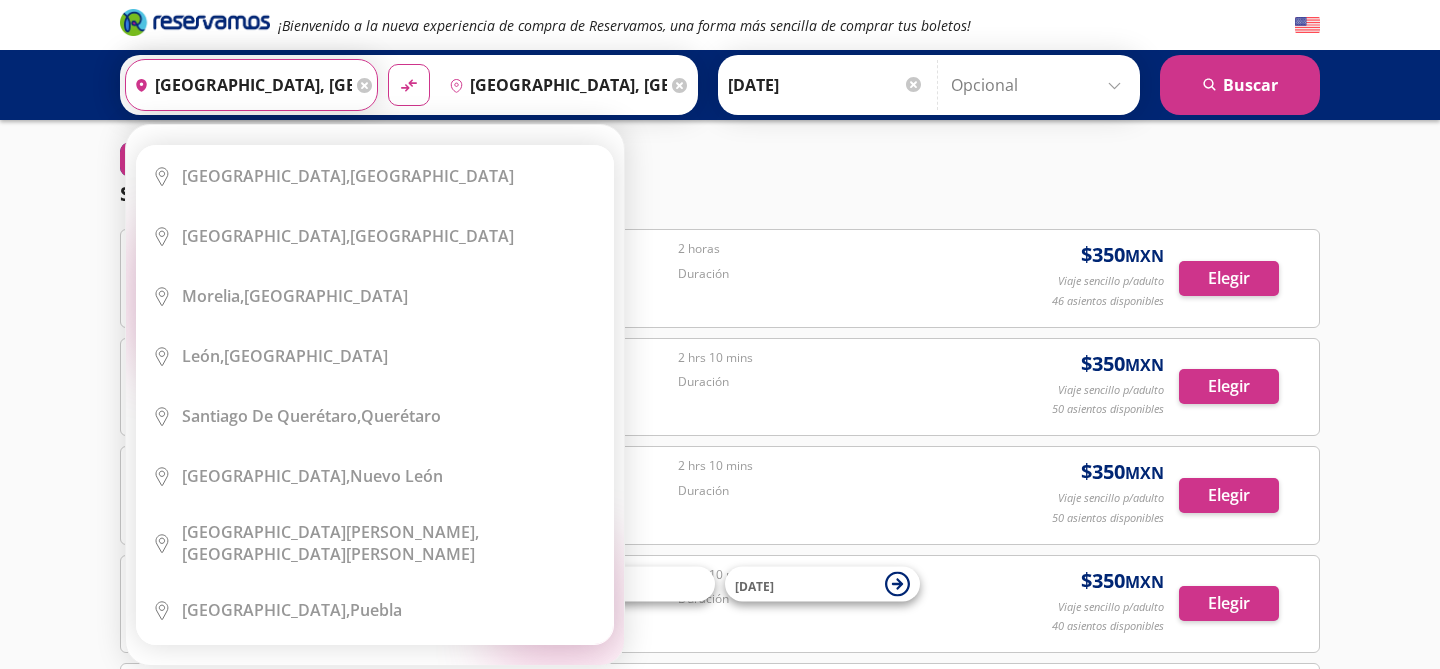 click 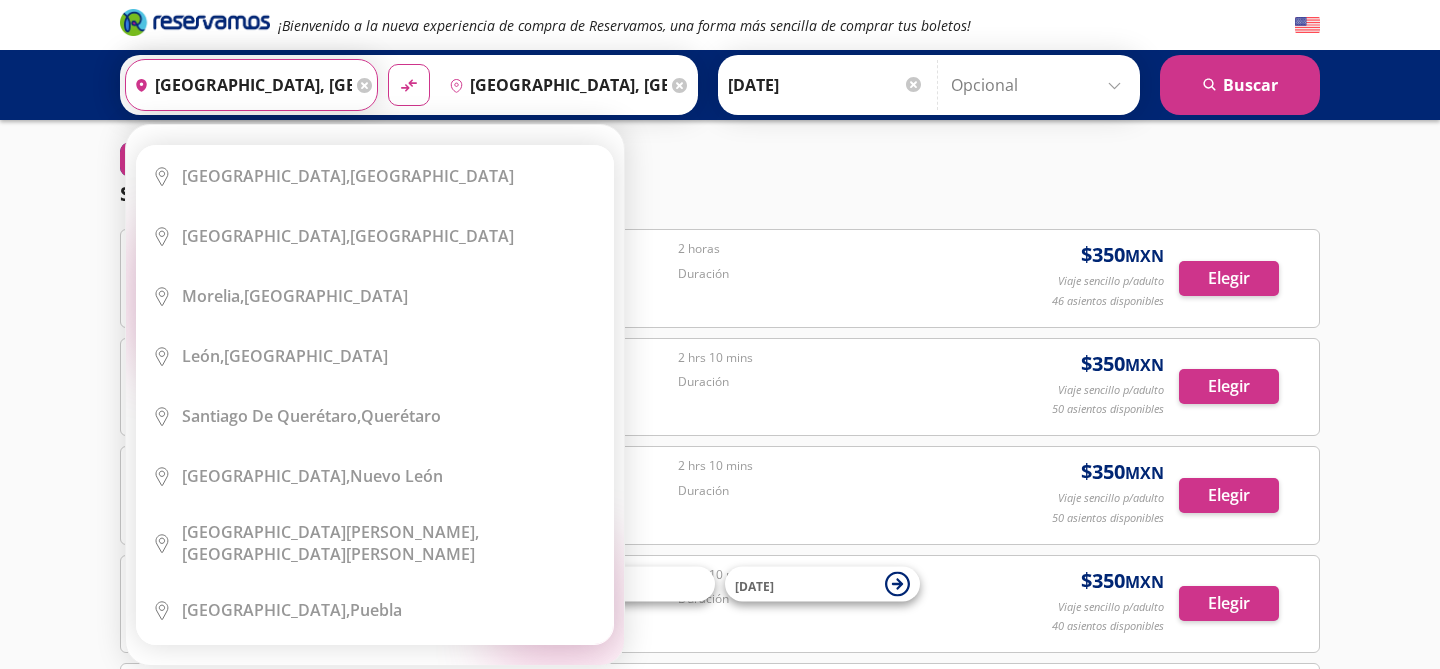 type 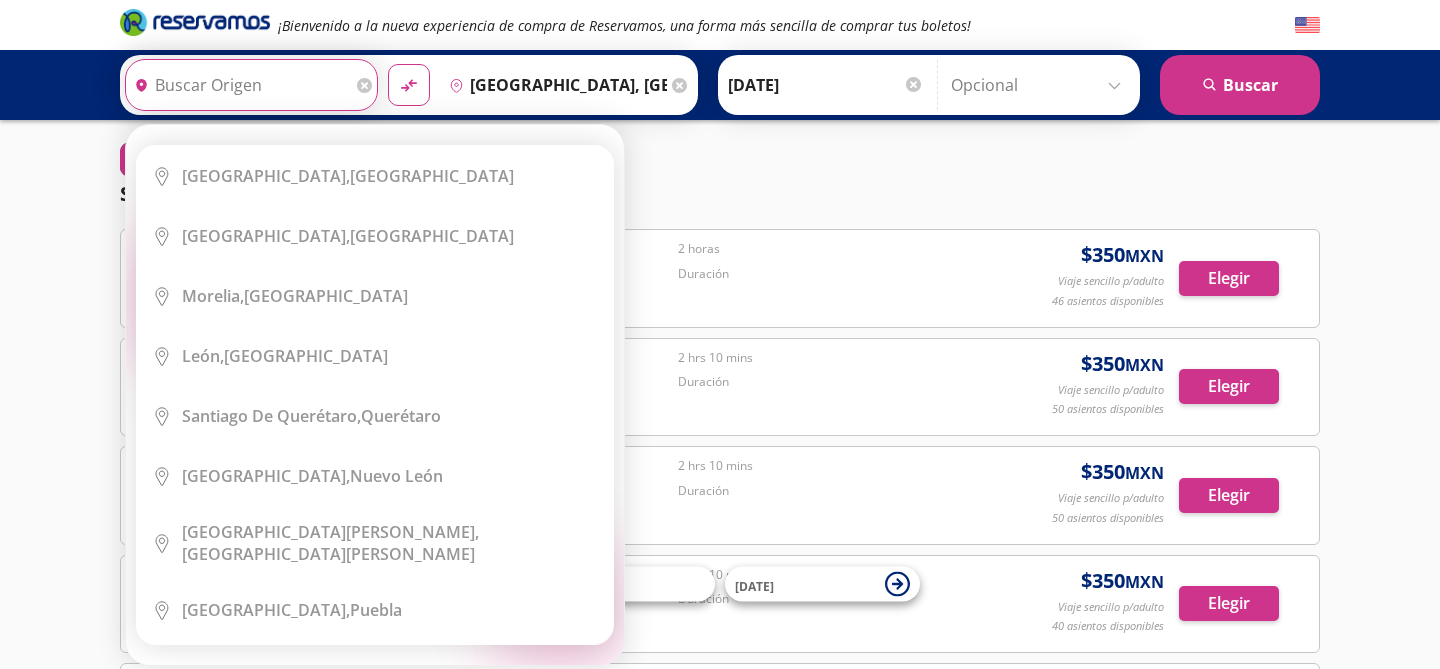type 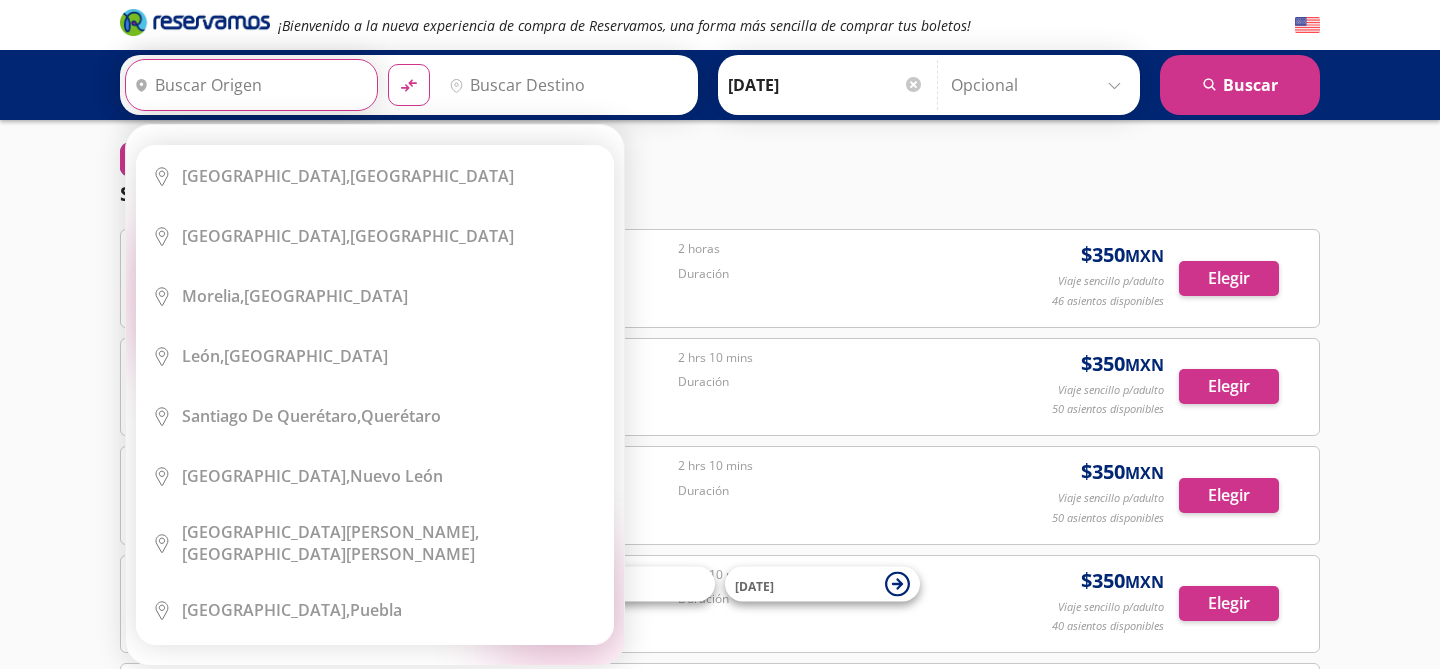 click on "Origen" at bounding box center (249, 85) 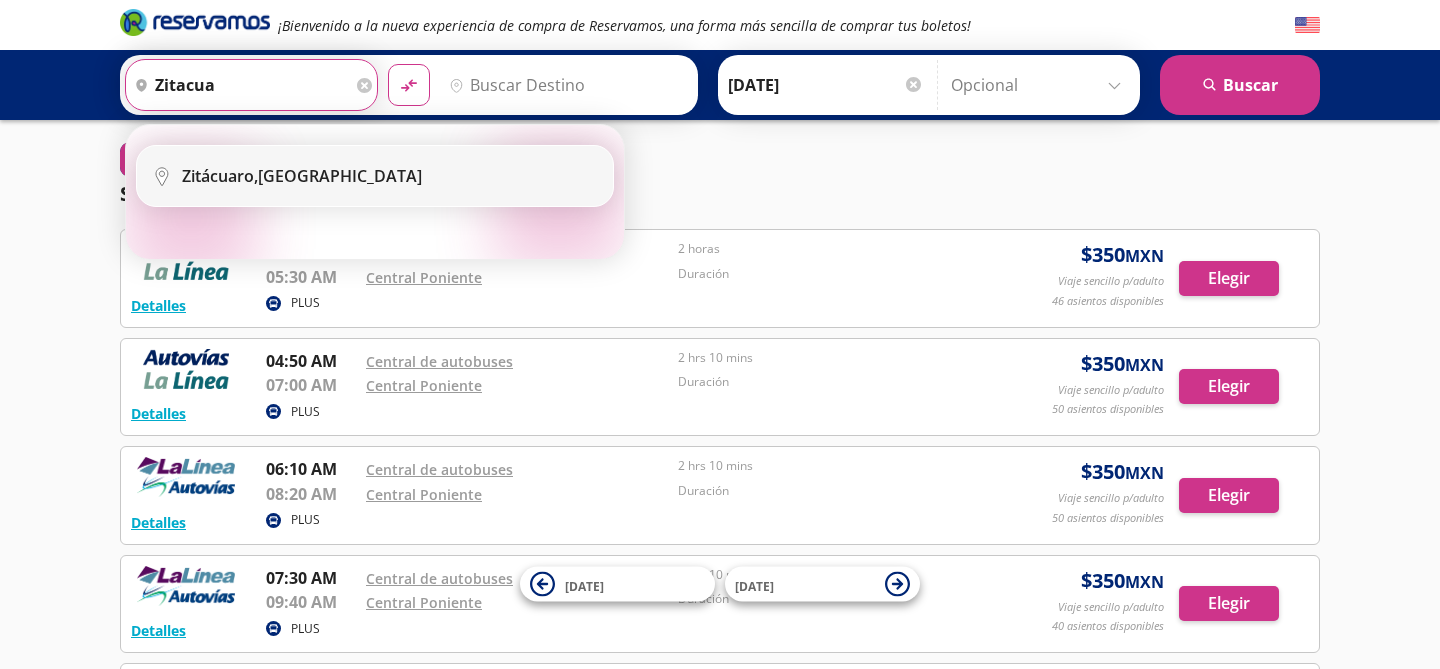 click on "City Icon
[GEOGRAPHIC_DATA],  [GEOGRAPHIC_DATA]" at bounding box center [375, 176] 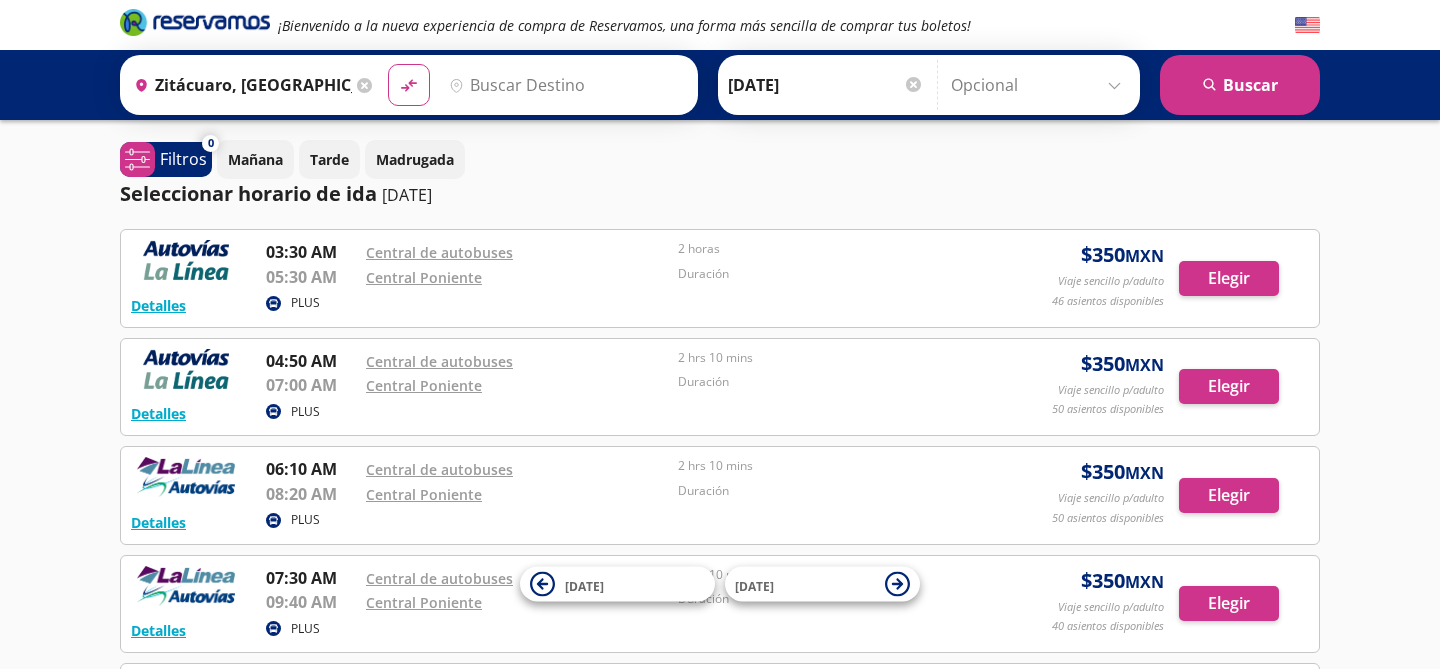 click on "Destino" at bounding box center [564, 85] 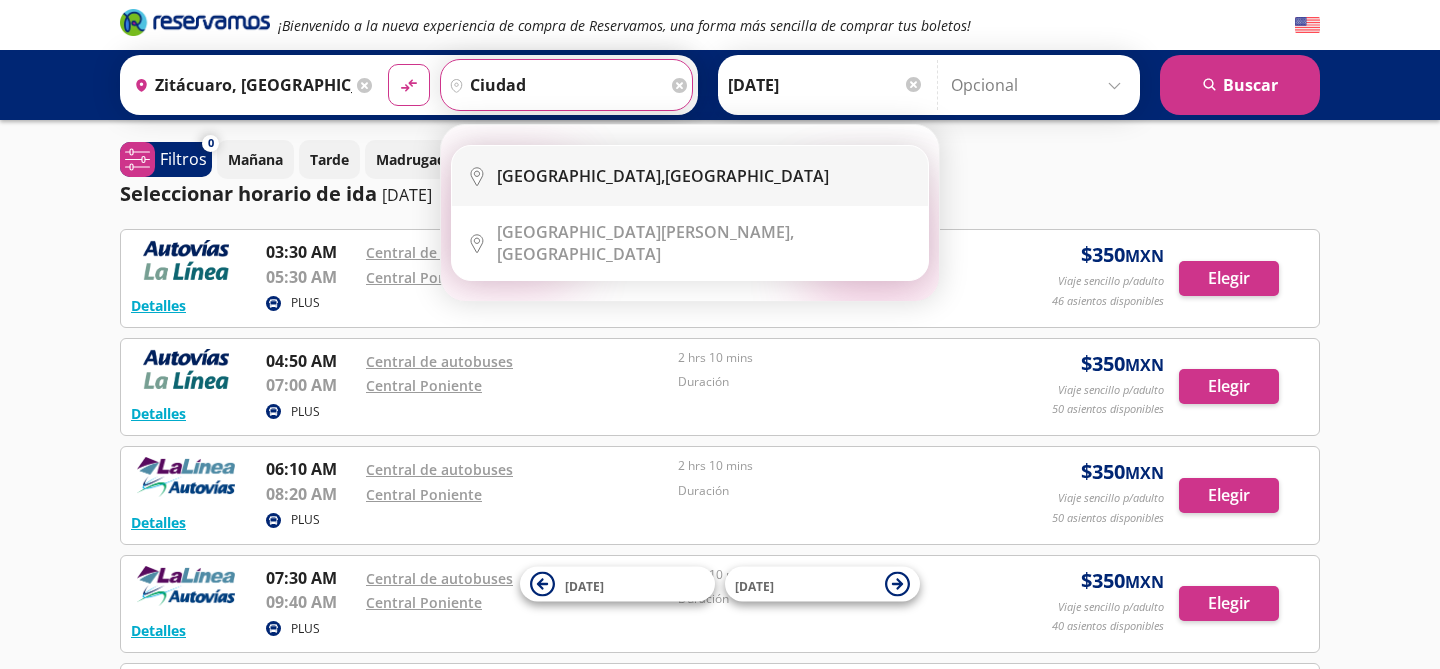 click on "City Icon
[GEOGRAPHIC_DATA],  [GEOGRAPHIC_DATA]" at bounding box center (690, 176) 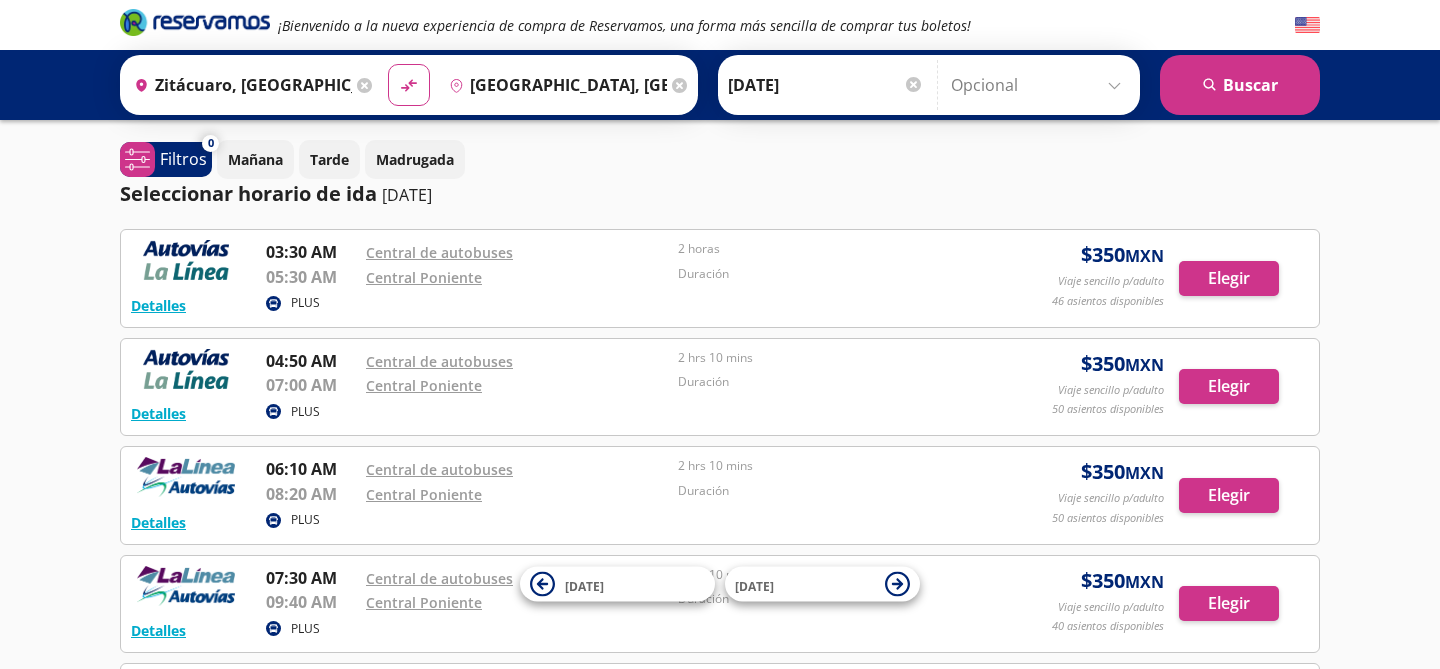 click at bounding box center (1040, 85) 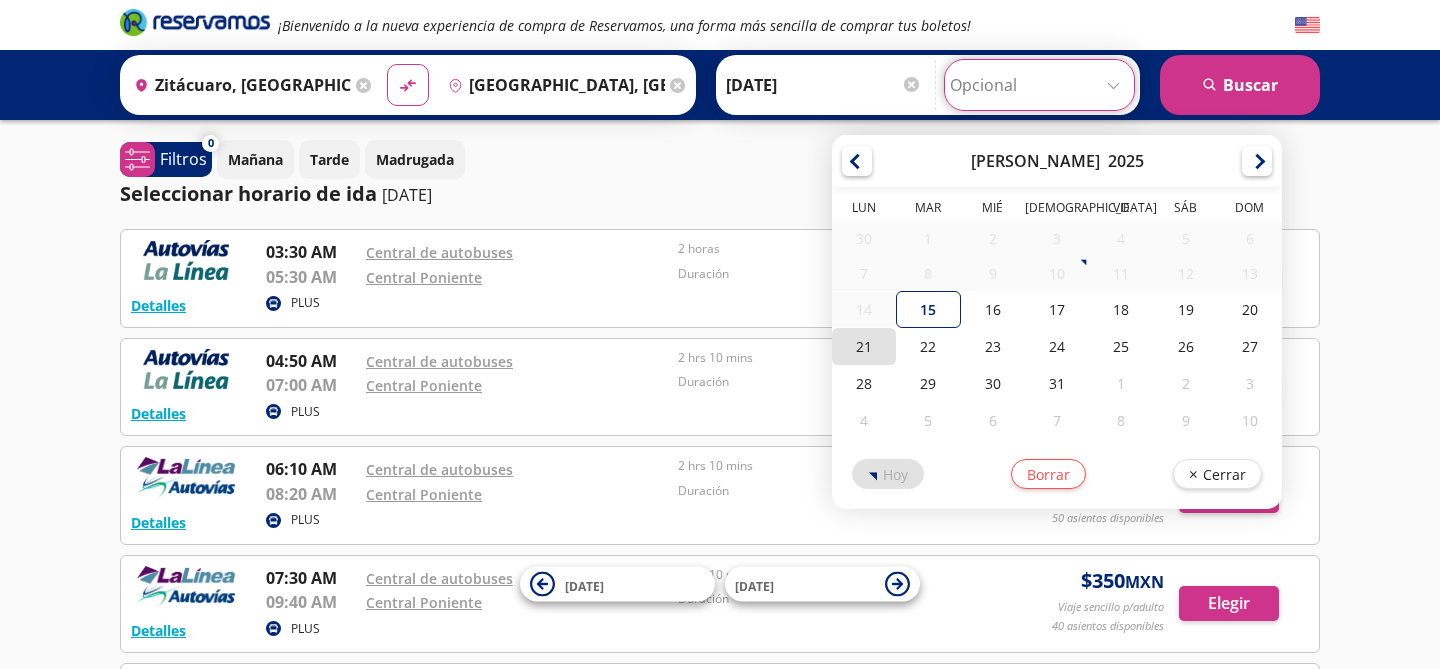 click on "21" at bounding box center (864, 346) 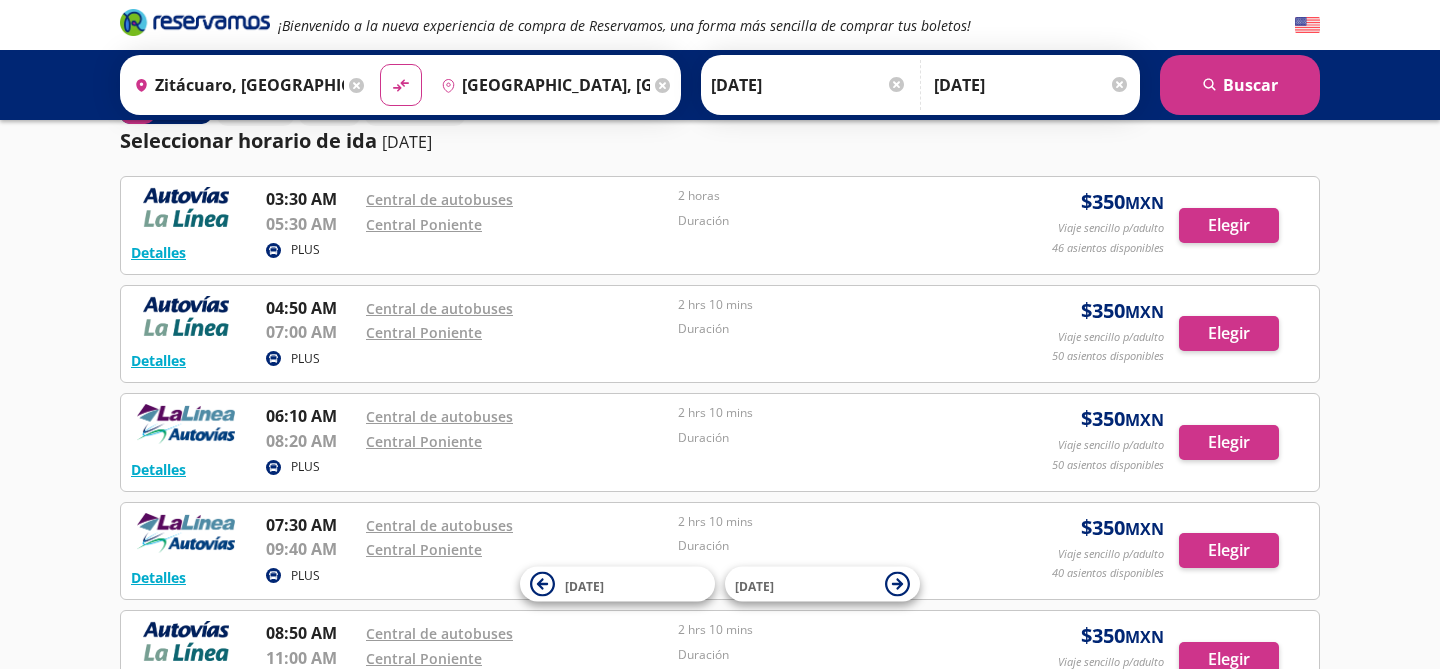 scroll, scrollTop: 67, scrollLeft: 0, axis: vertical 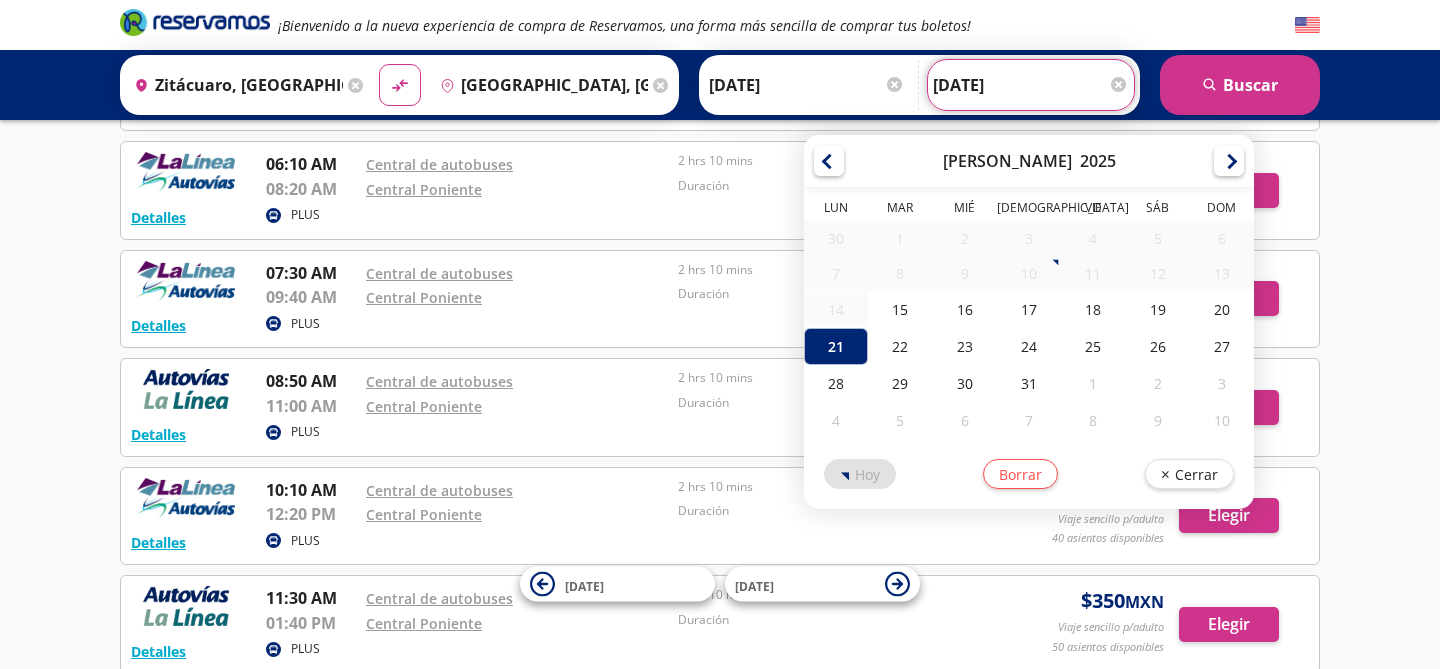 click on "¡Bienvenido a la nueva experiencia de compra de Reservamos, una forma más sencilla de comprar tus boletos! Origen
heroicons:map-pin-20-solid
[GEOGRAPHIC_DATA], [GEOGRAPHIC_DATA]
Destino
pin-outline
[GEOGRAPHIC_DATA], [GEOGRAPHIC_DATA]
material-symbols:compare-arrows-rounded
[PERSON_NAME]" at bounding box center (720, 441) 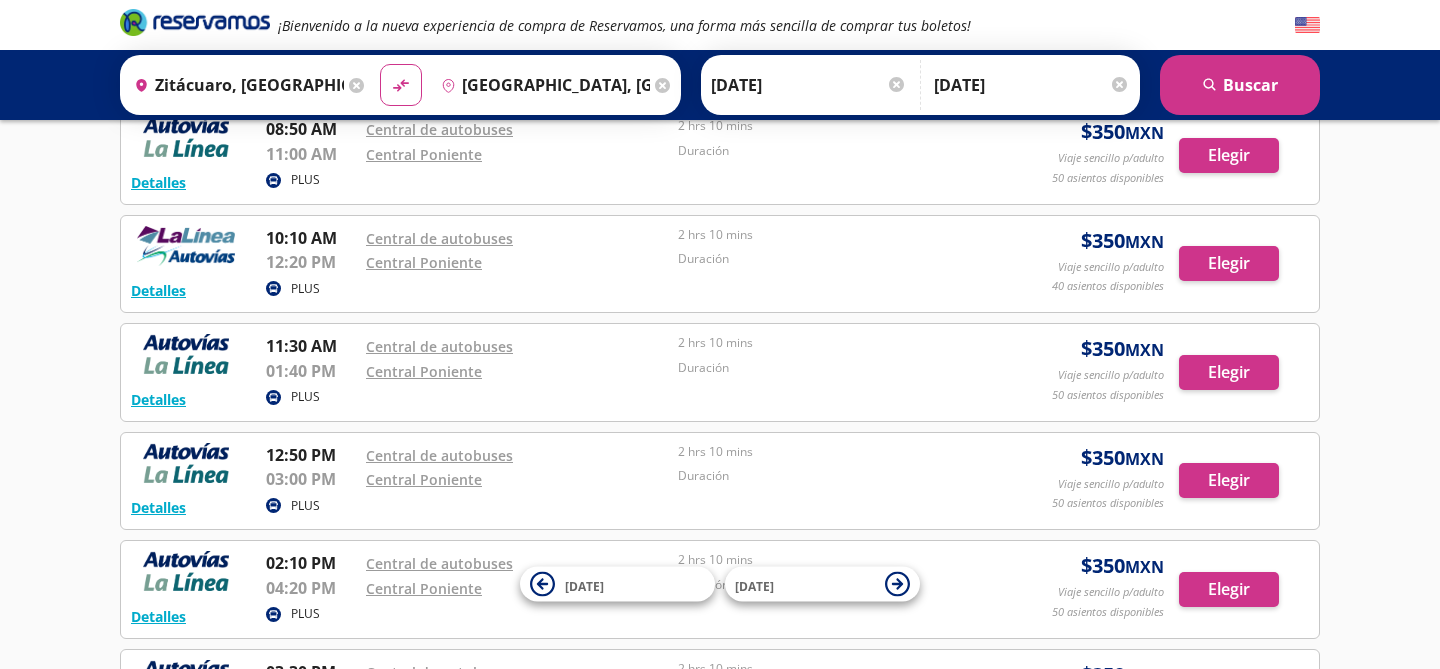 scroll, scrollTop: 560, scrollLeft: 0, axis: vertical 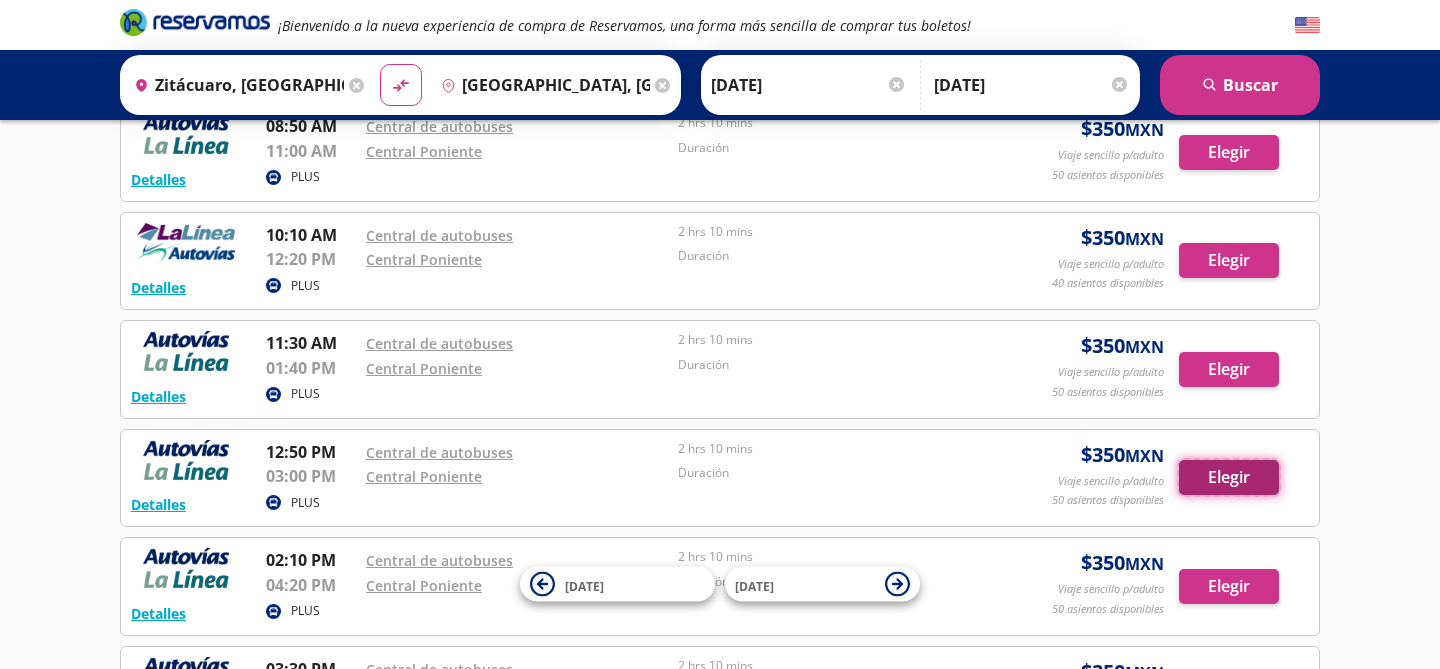 click on "Elegir" at bounding box center [1229, 477] 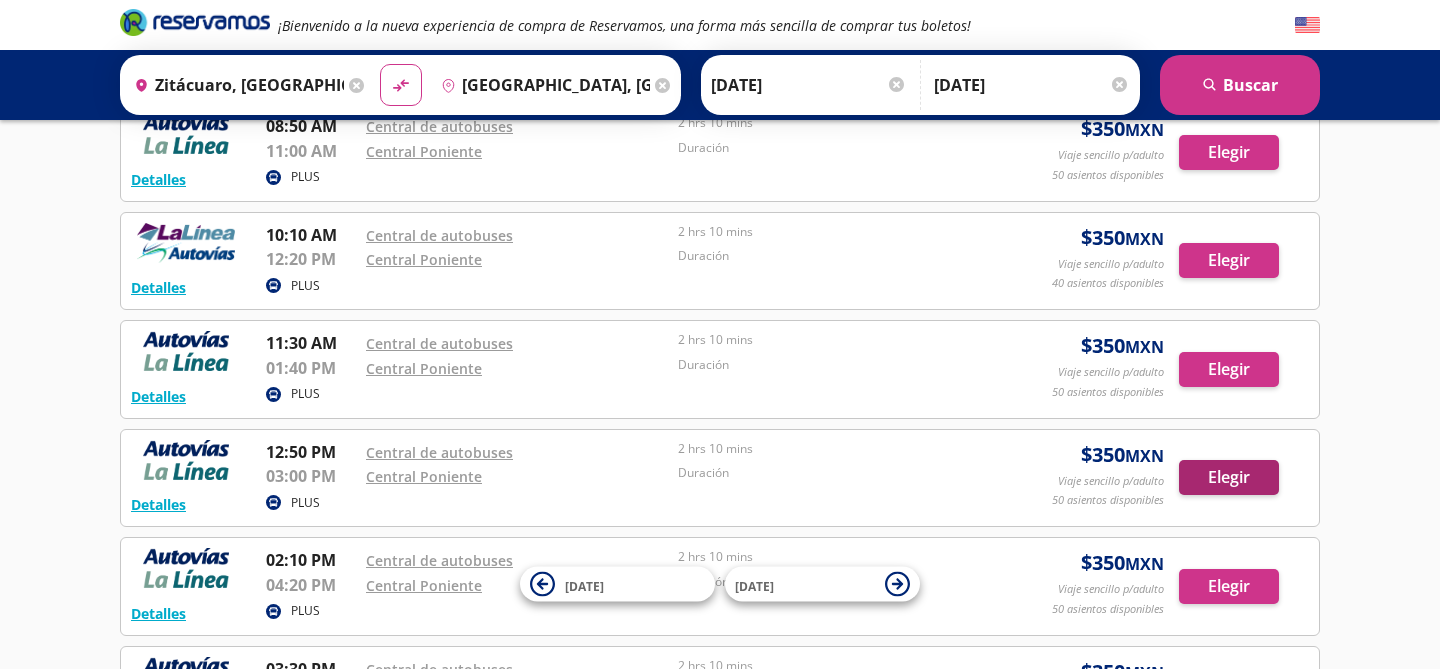 scroll, scrollTop: 0, scrollLeft: 0, axis: both 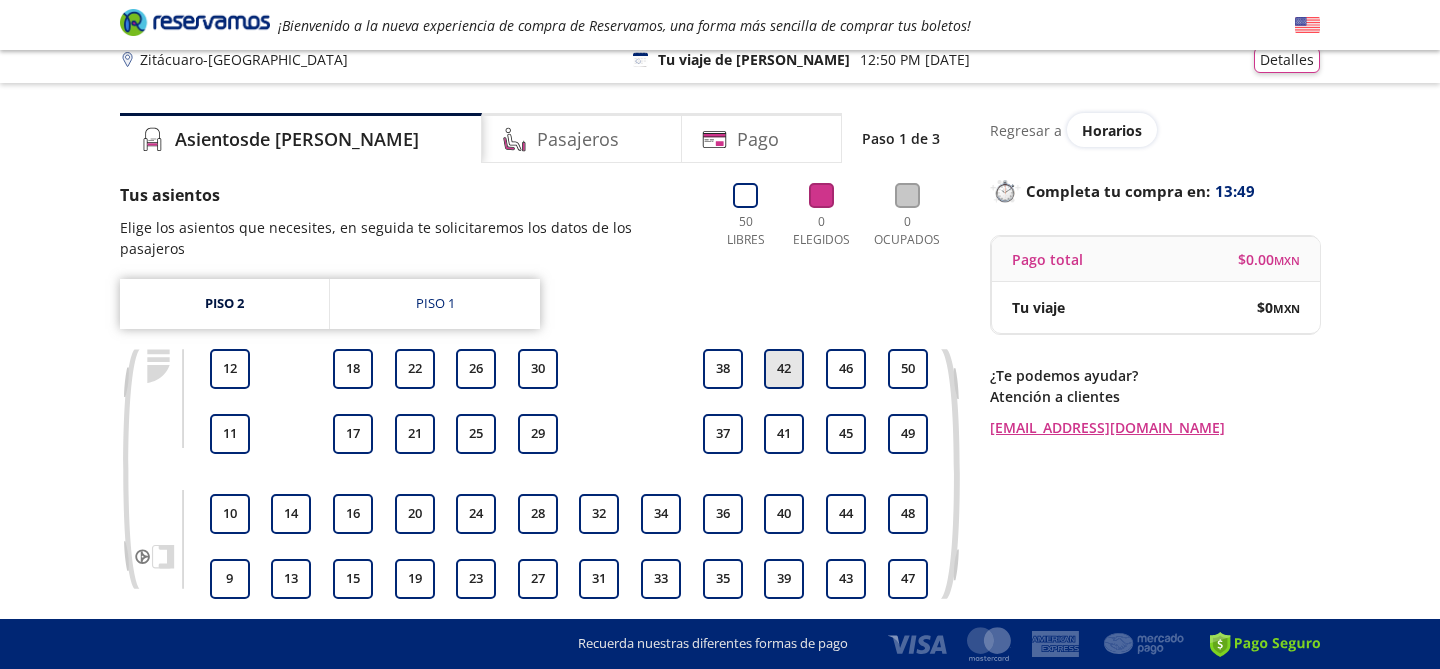 click on "42" at bounding box center [784, 369] 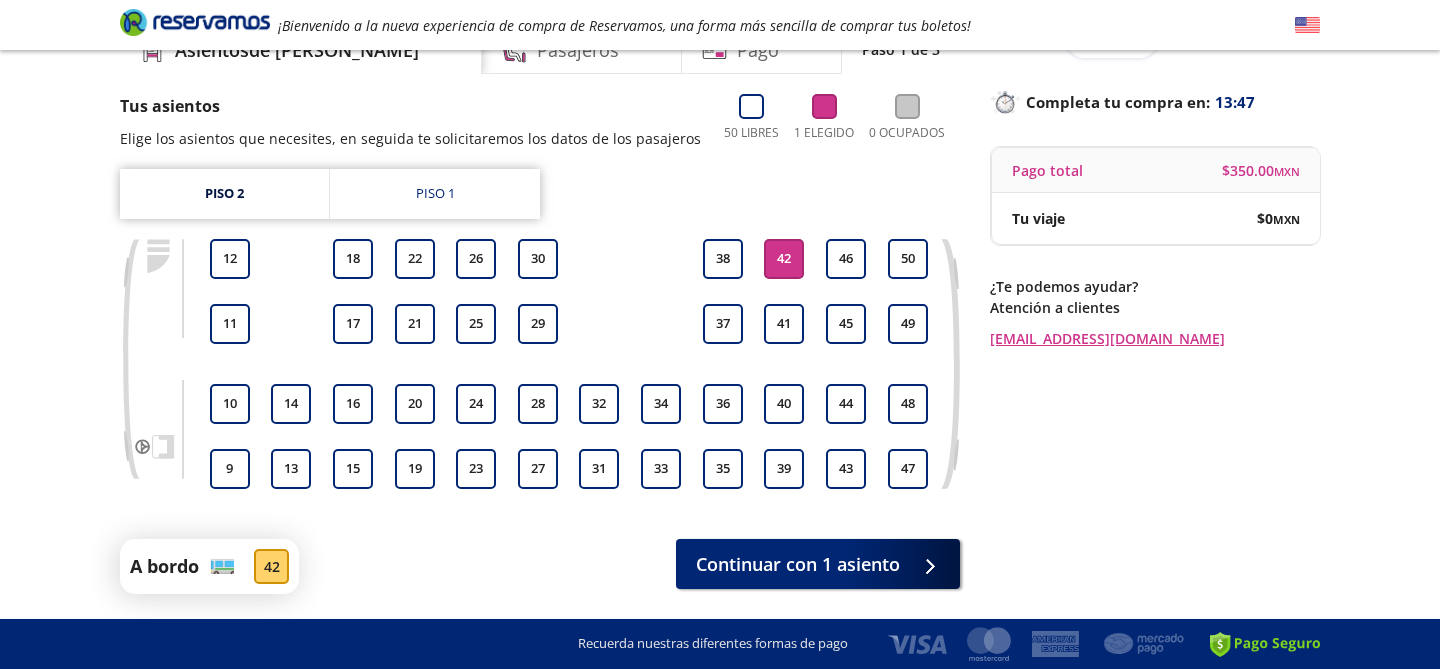 scroll, scrollTop: 100, scrollLeft: 0, axis: vertical 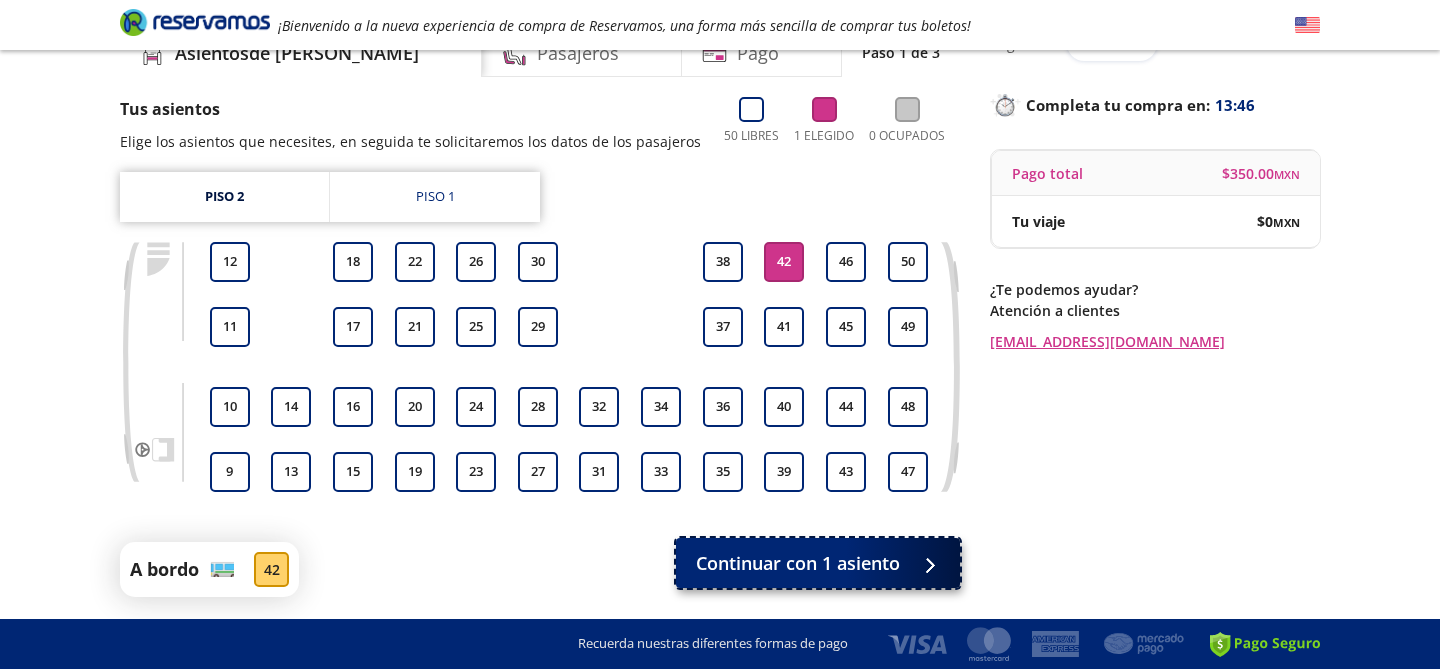 click on "Continuar con 1 asiento" at bounding box center (798, 563) 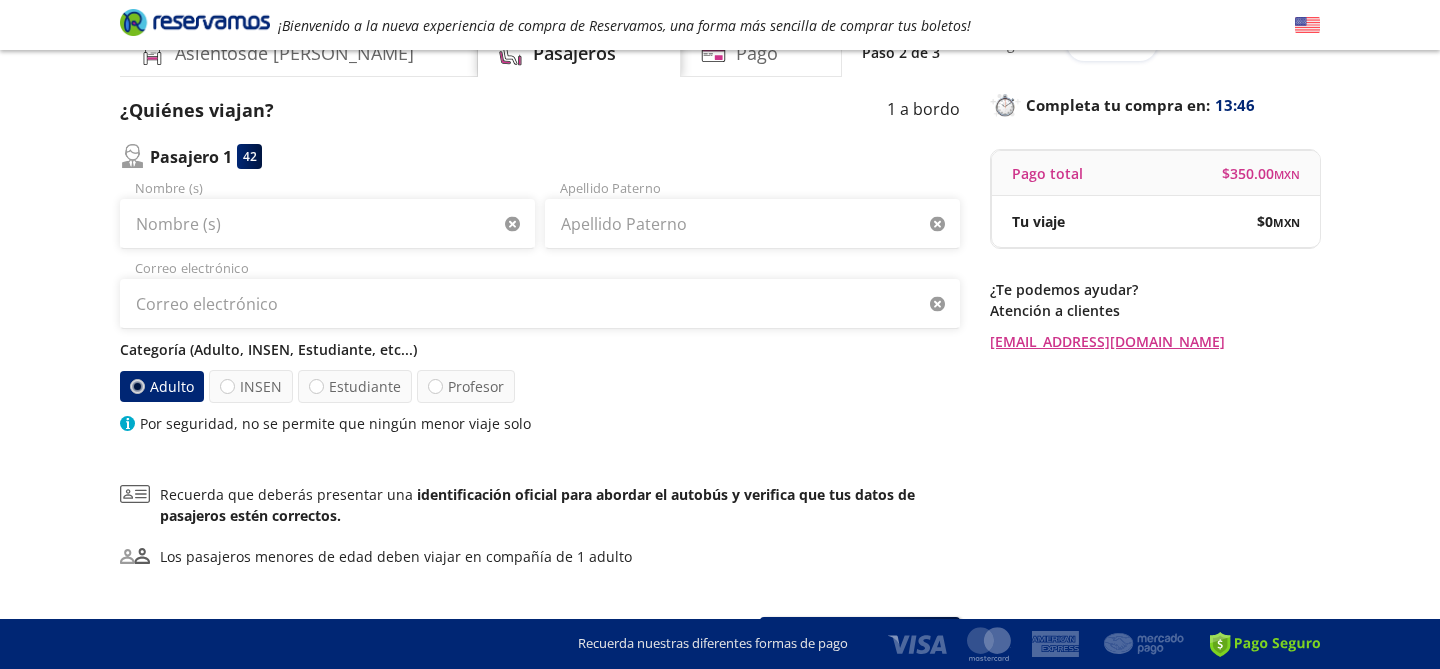 scroll, scrollTop: 0, scrollLeft: 0, axis: both 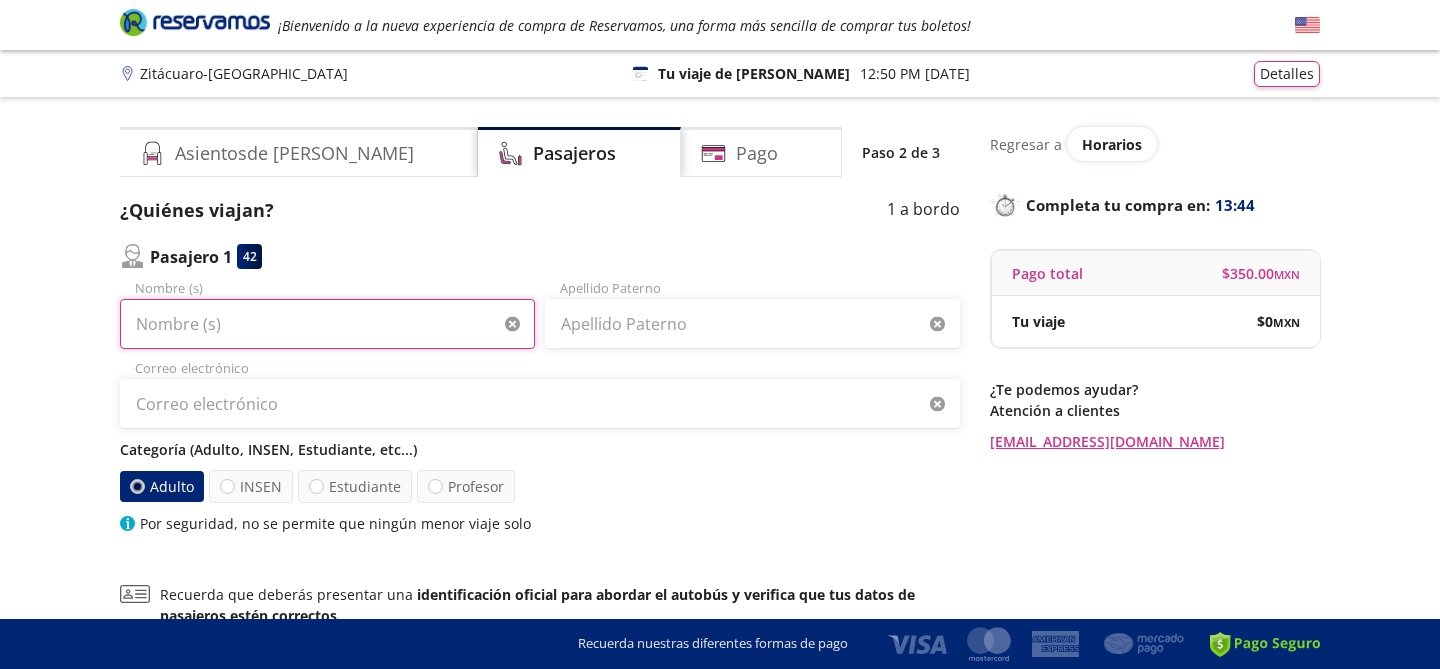 click on "Nombre (s)" at bounding box center [327, 324] 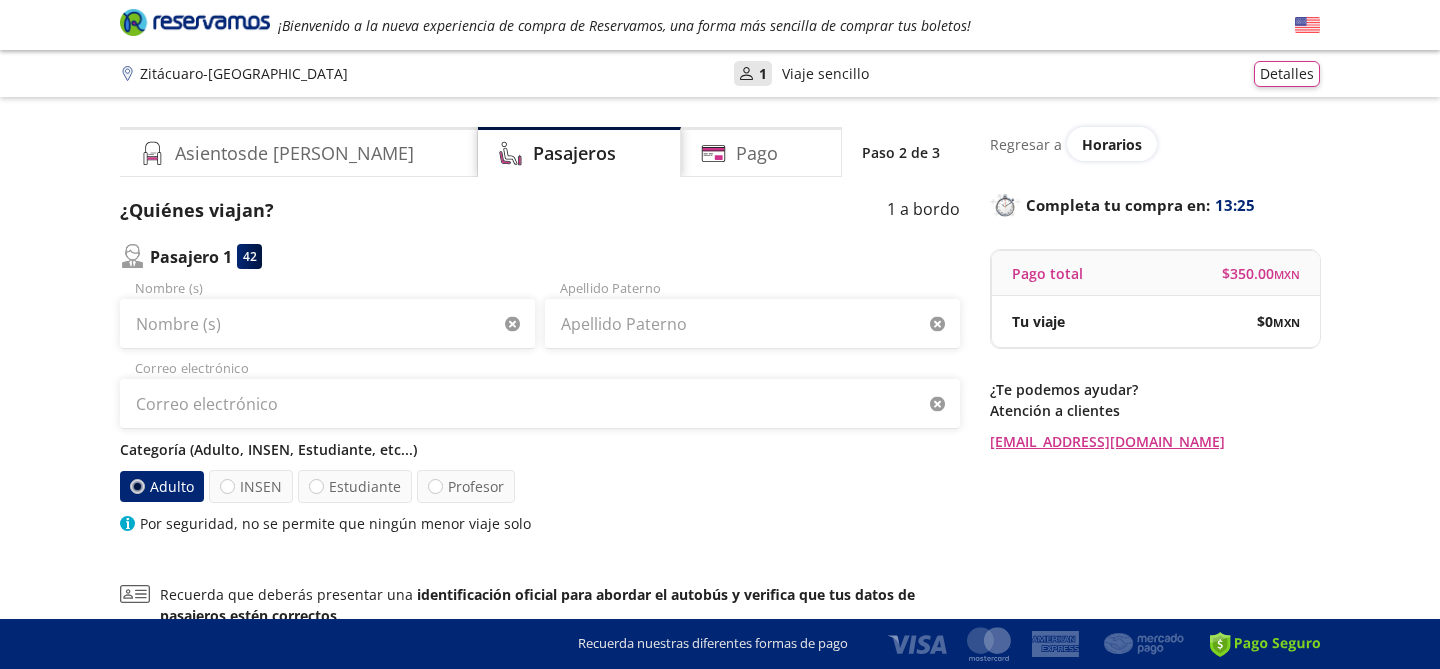 click on "Viaje sencillo" at bounding box center (825, 73) 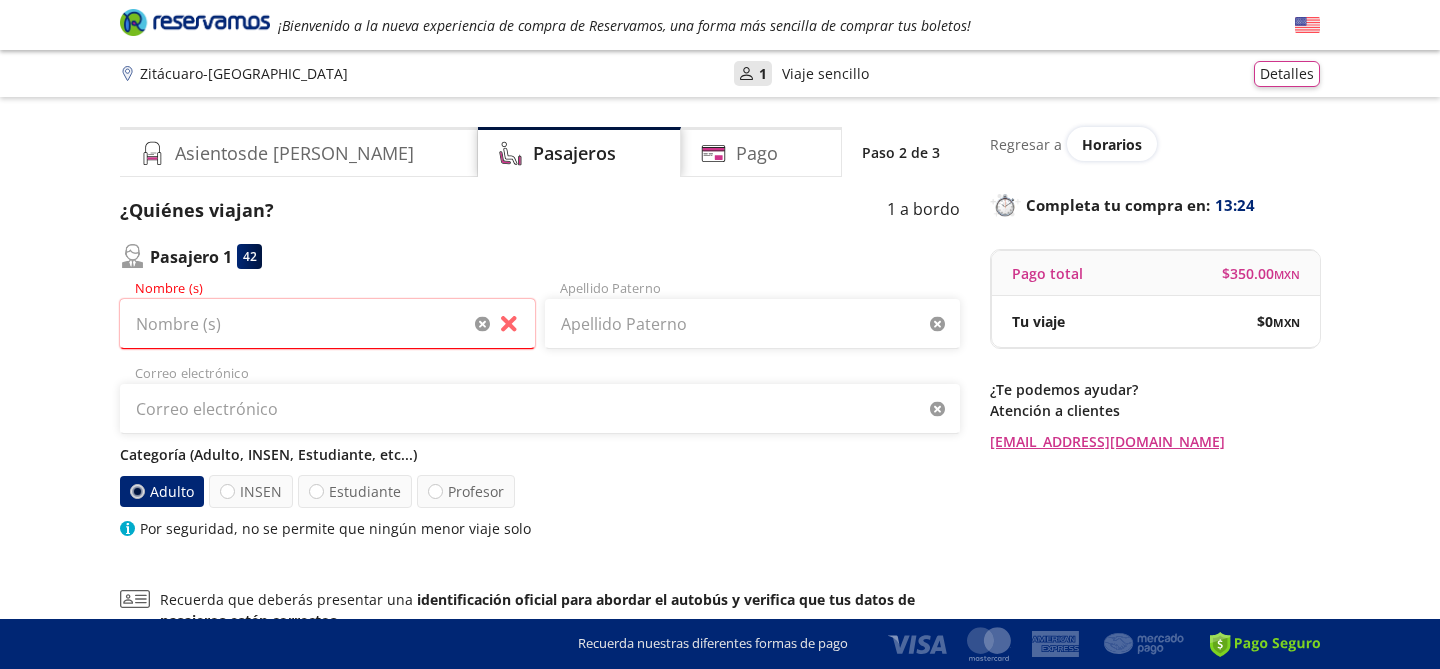 click on "User" 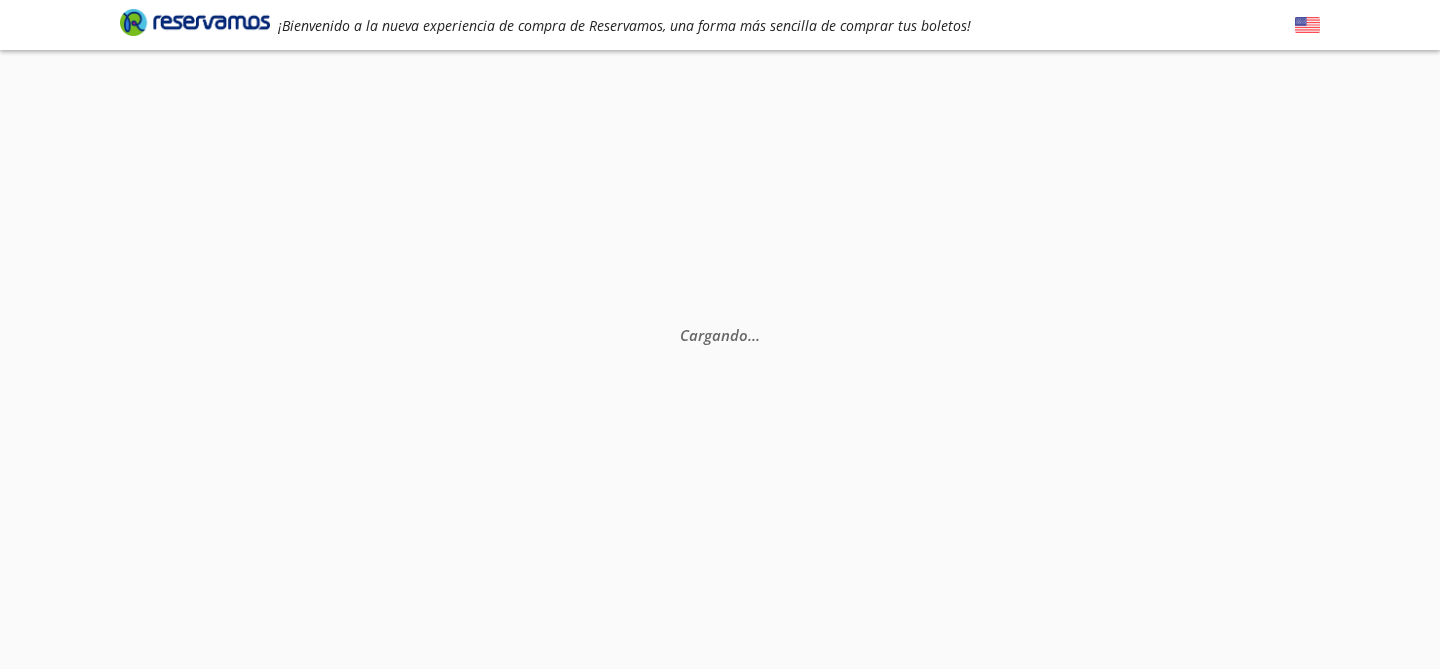 scroll, scrollTop: 0, scrollLeft: 0, axis: both 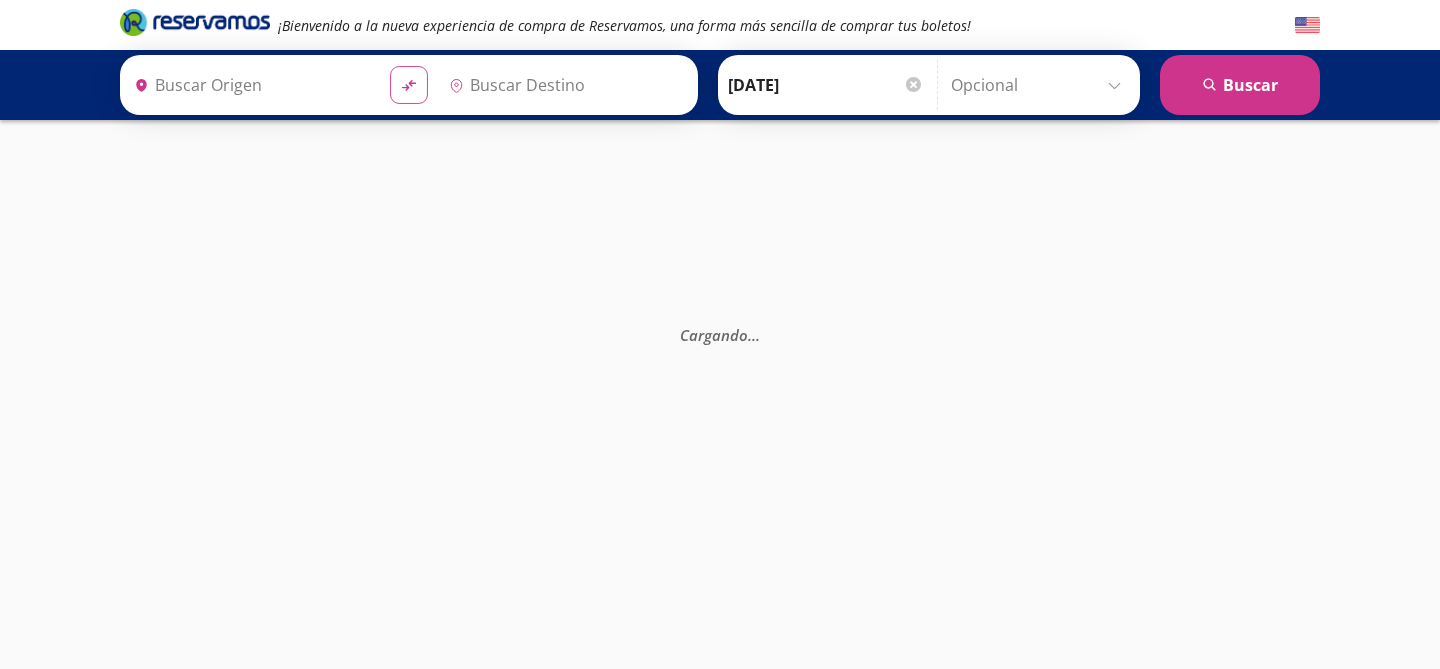 type on "[GEOGRAPHIC_DATA], [GEOGRAPHIC_DATA]" 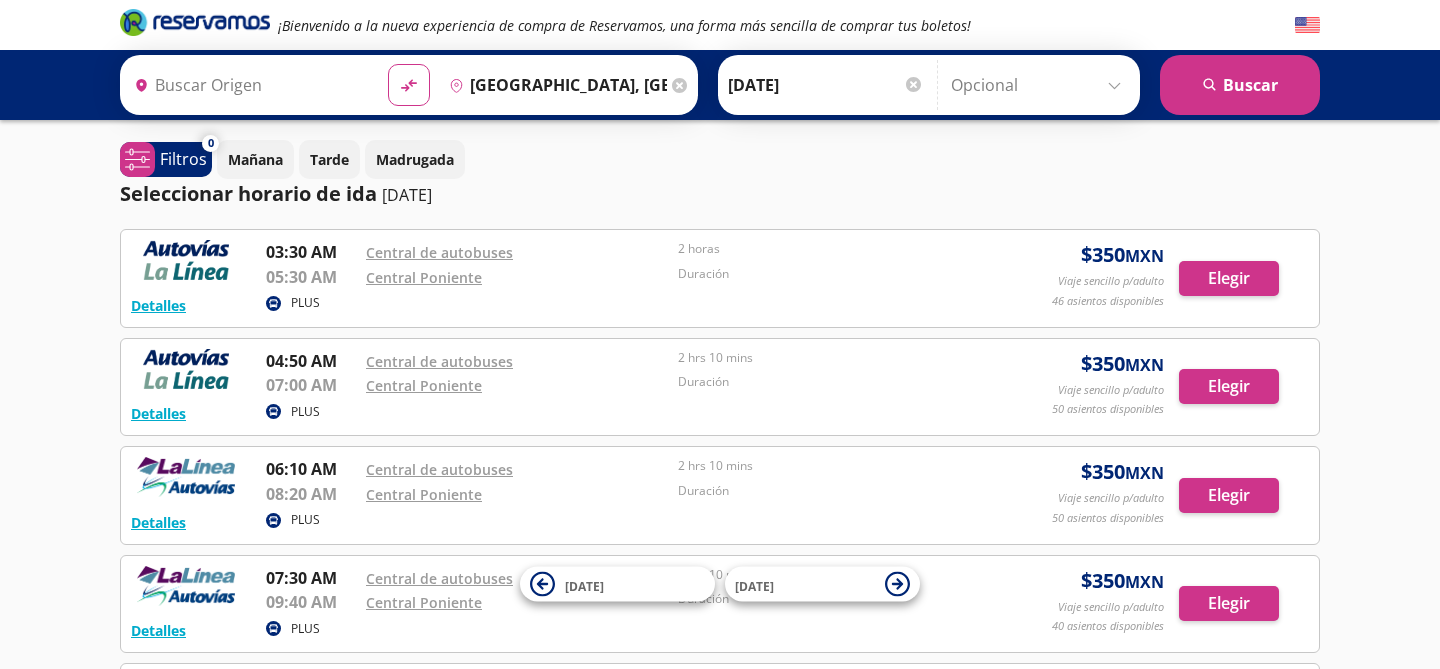 click on "Origen" at bounding box center [249, 85] 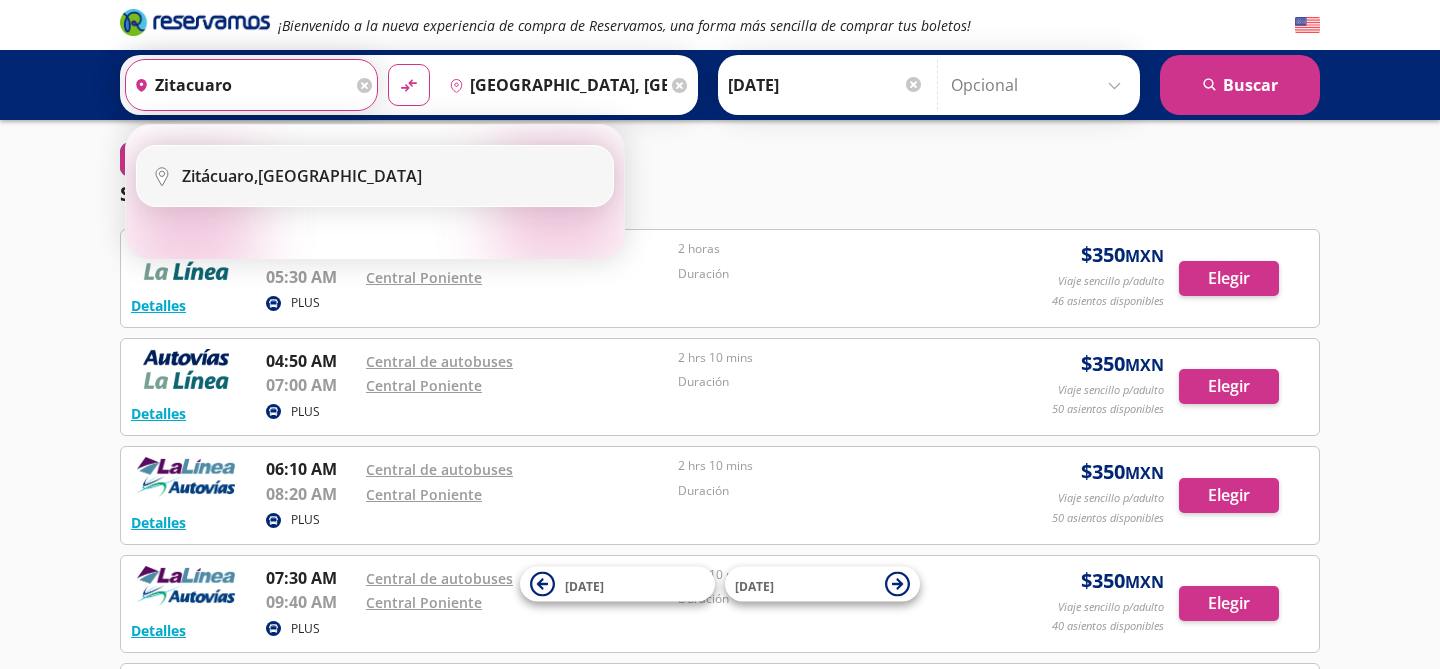 click on "Zitácuaro,  [GEOGRAPHIC_DATA]" at bounding box center (302, 176) 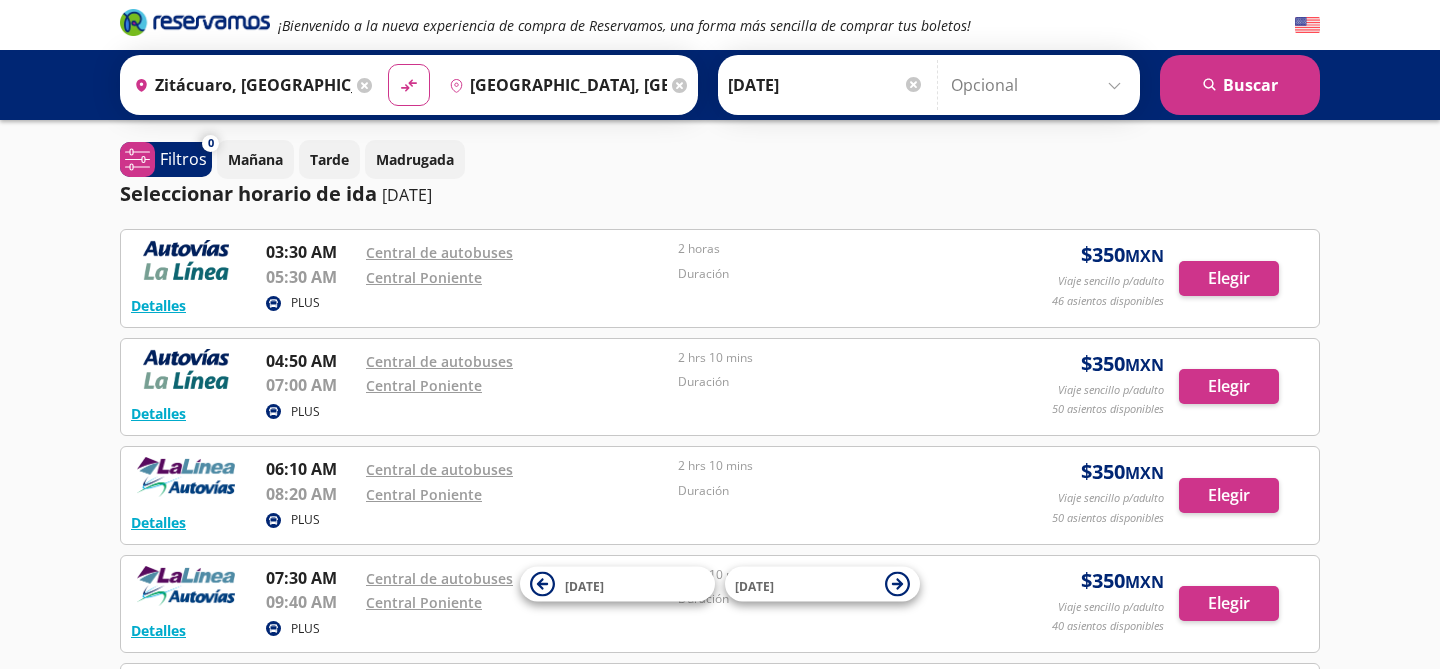 click at bounding box center (1040, 85) 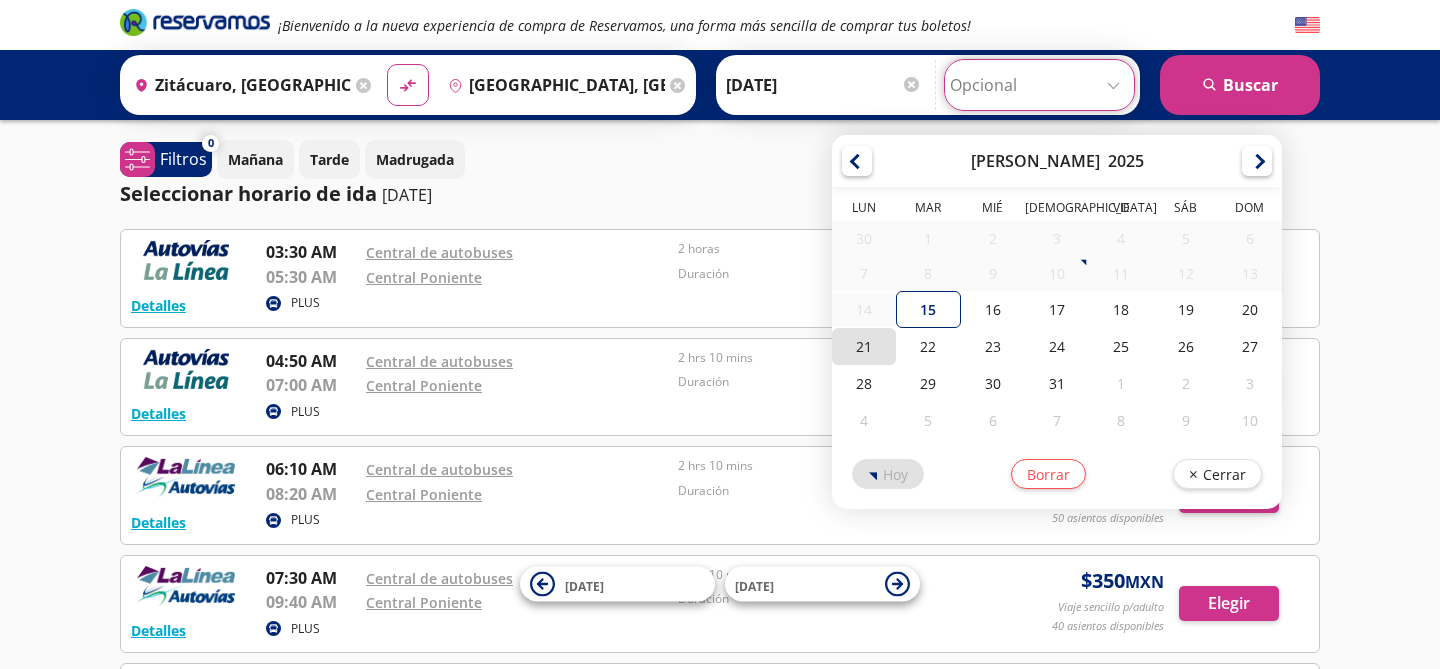 click on "21" at bounding box center (864, 346) 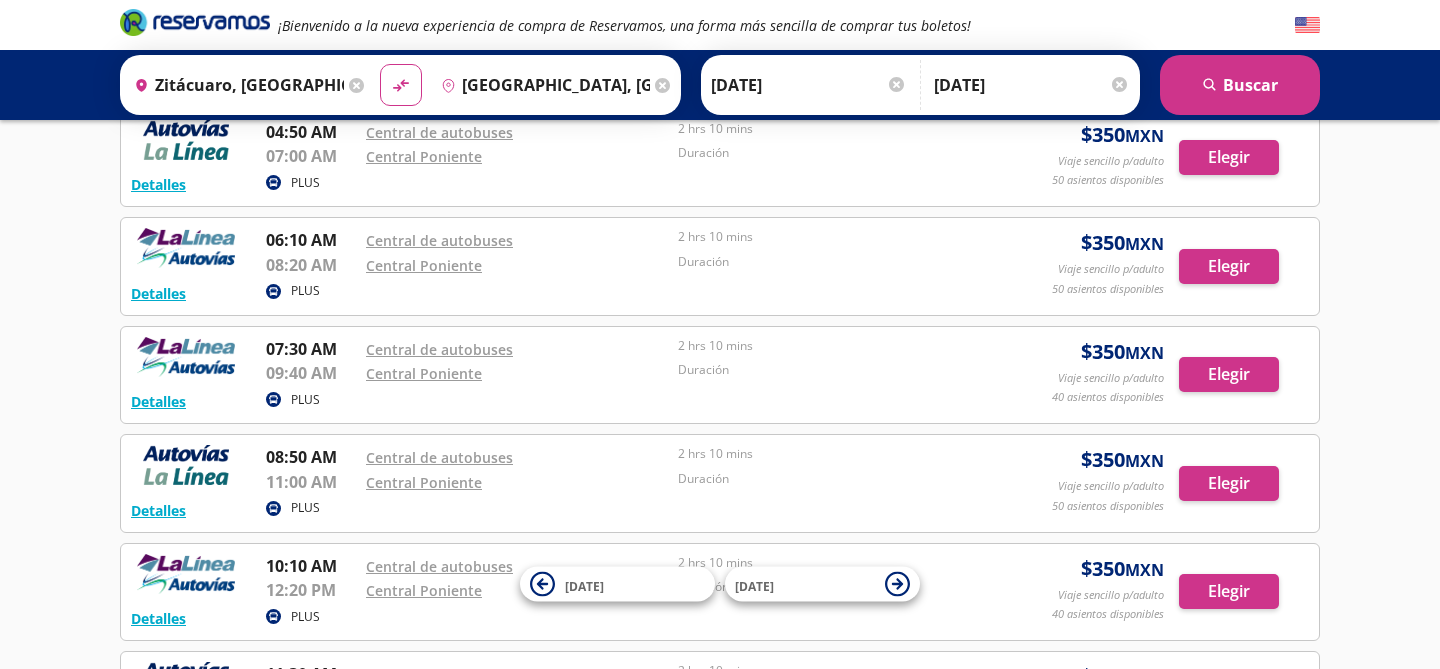 scroll, scrollTop: 230, scrollLeft: 0, axis: vertical 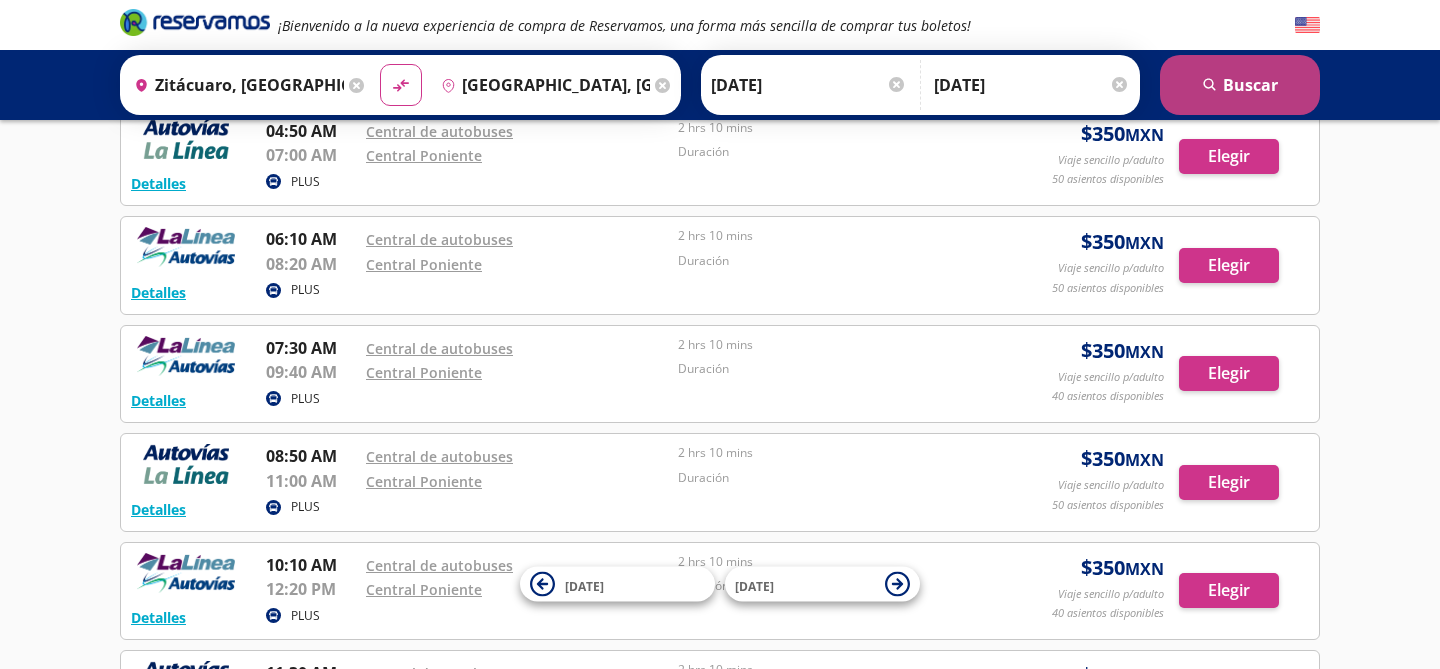 click on "search
[GEOGRAPHIC_DATA]" at bounding box center (1240, 85) 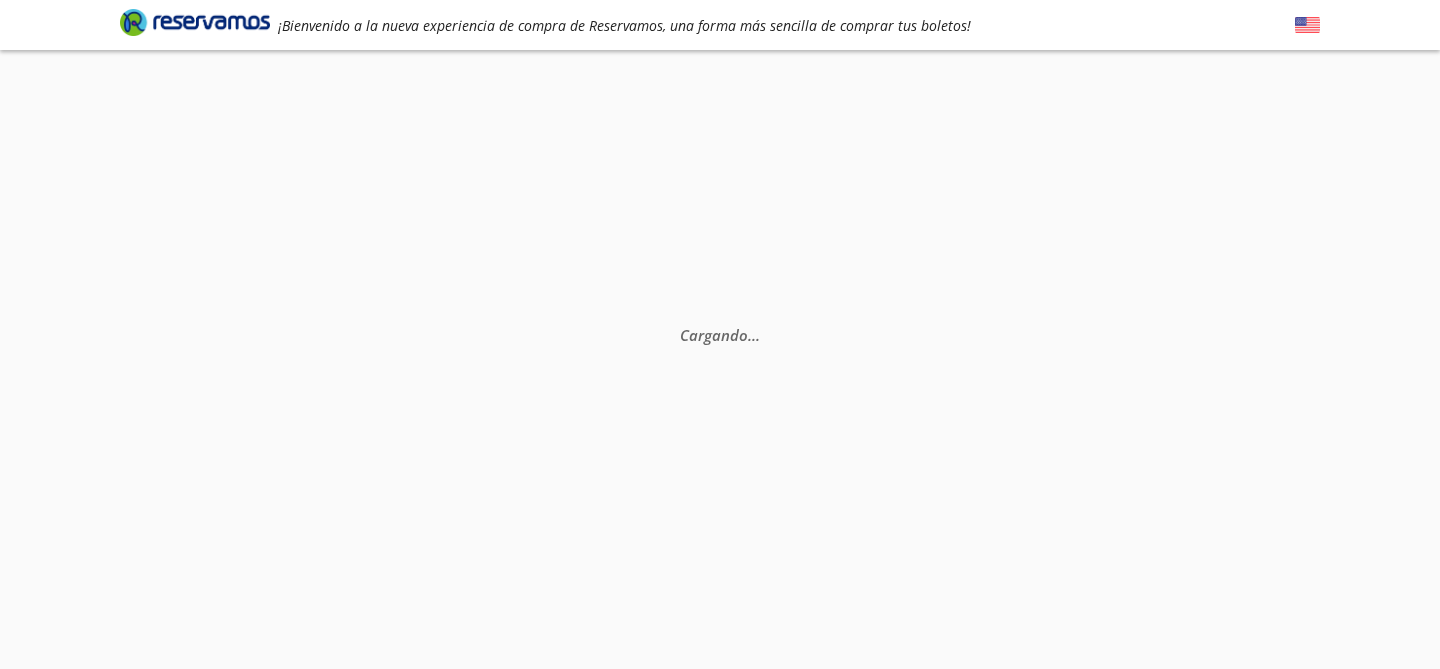 scroll, scrollTop: 0, scrollLeft: 0, axis: both 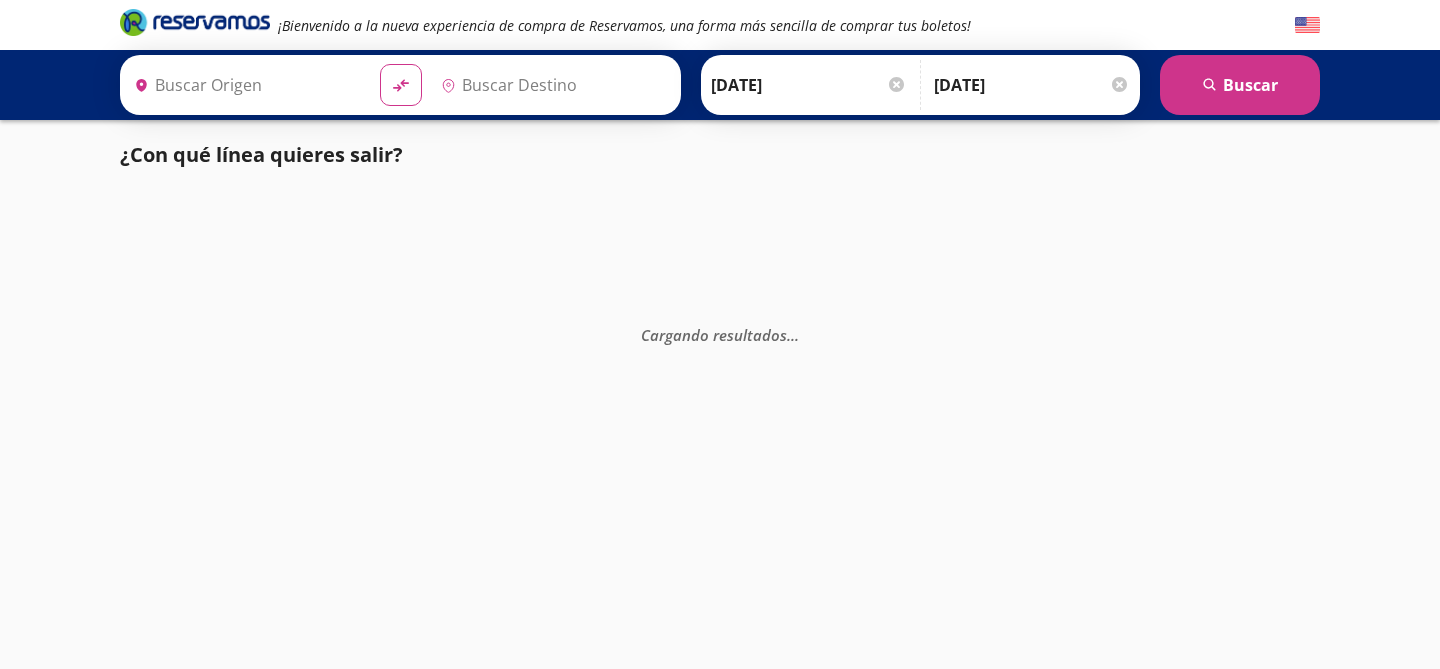 type on "[GEOGRAPHIC_DATA], [GEOGRAPHIC_DATA]" 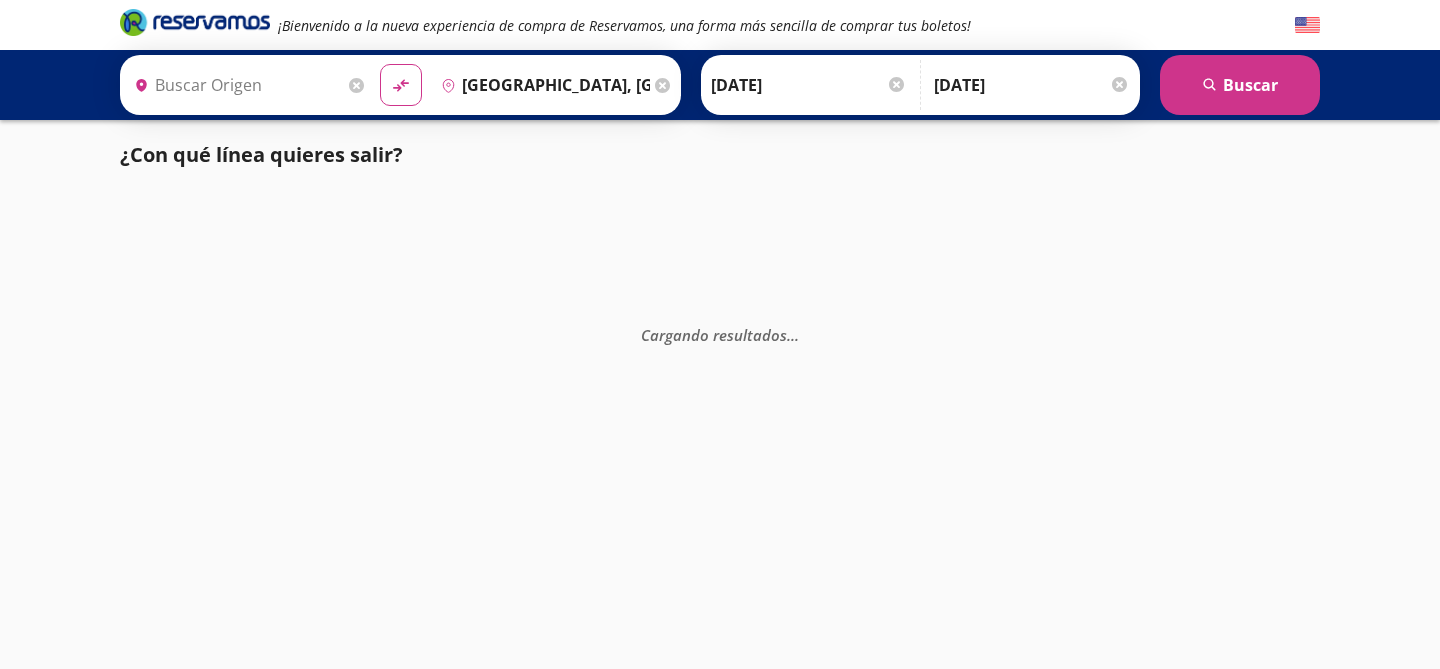 type on "Zitácuaro, [GEOGRAPHIC_DATA]" 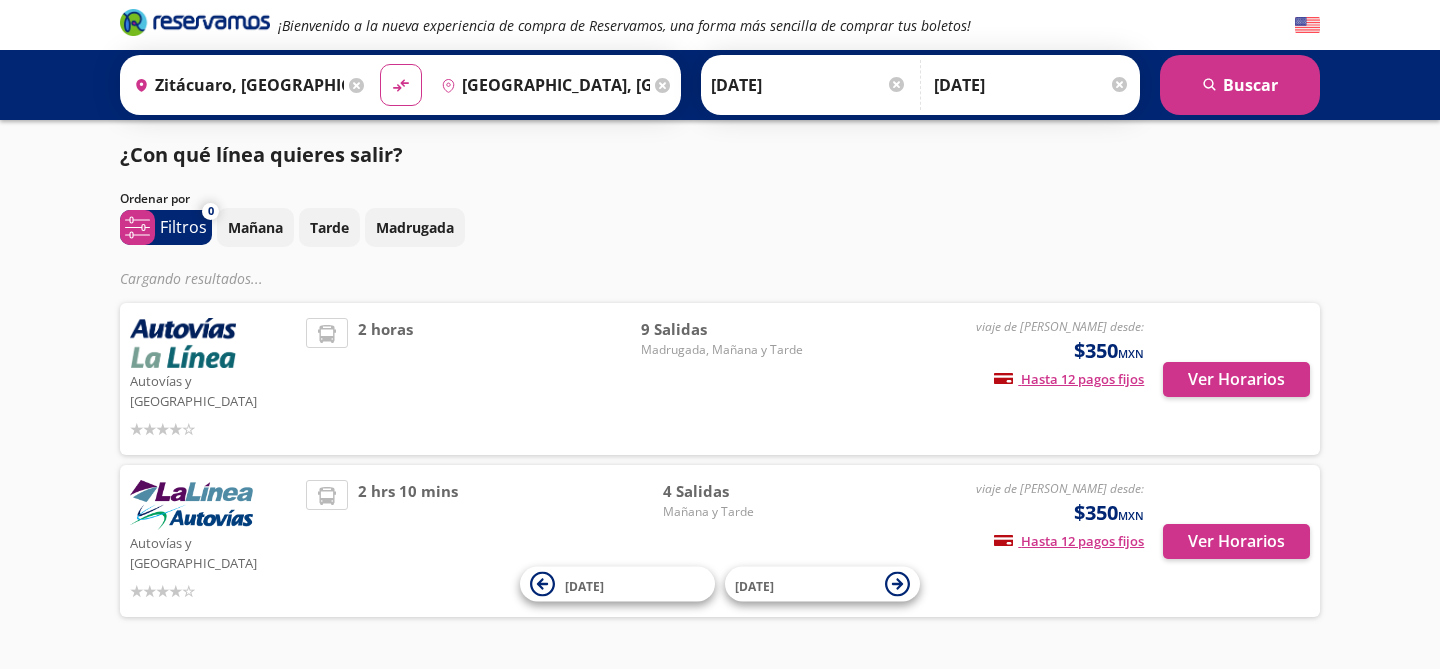 click on "[GEOGRAPHIC_DATA], [GEOGRAPHIC_DATA]" at bounding box center [542, 85] 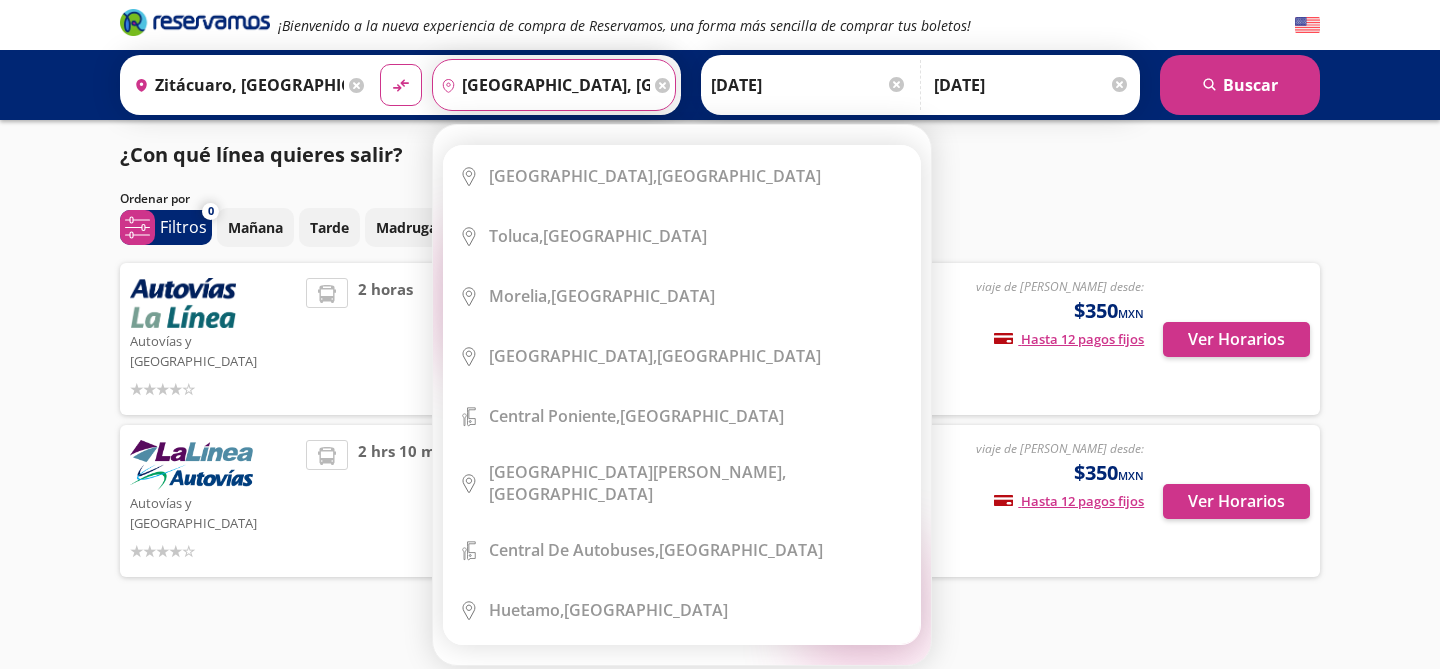 click on "Destino
pin-outline
[GEOGRAPHIC_DATA], [GEOGRAPHIC_DATA]" at bounding box center (554, 85) 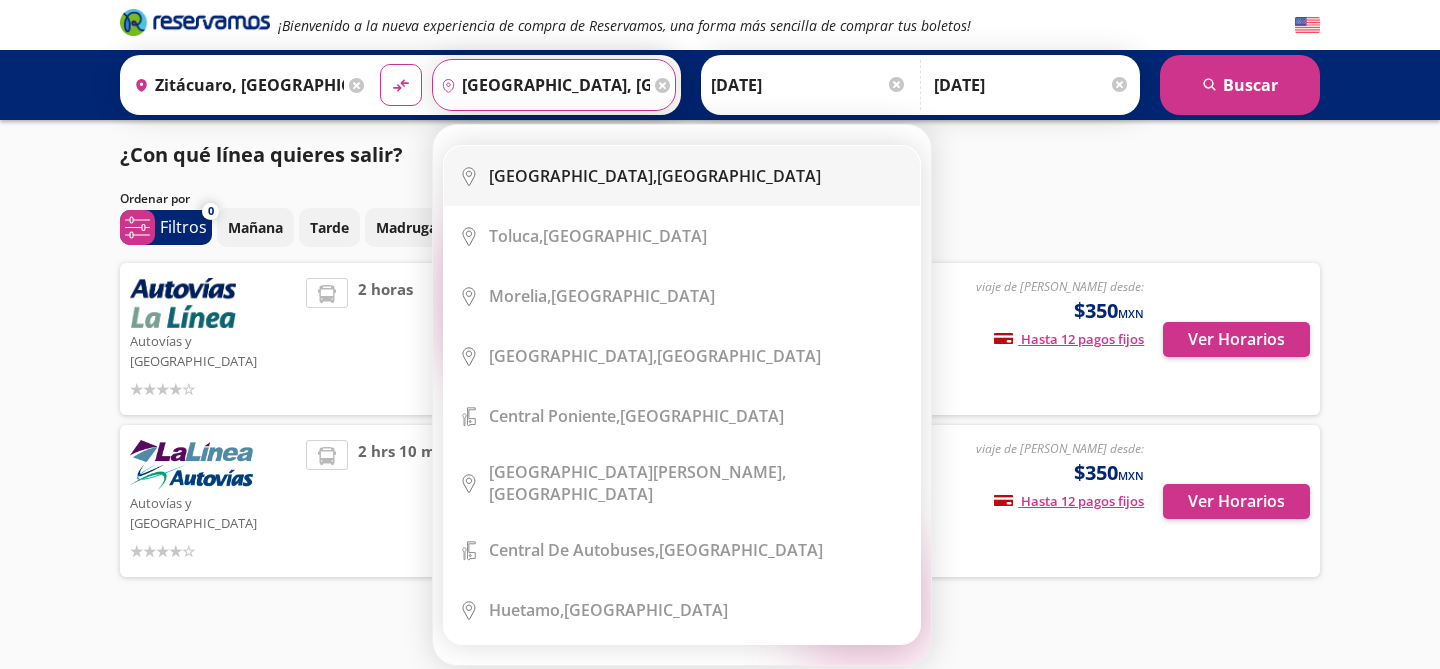 click on "[GEOGRAPHIC_DATA]," at bounding box center [573, 176] 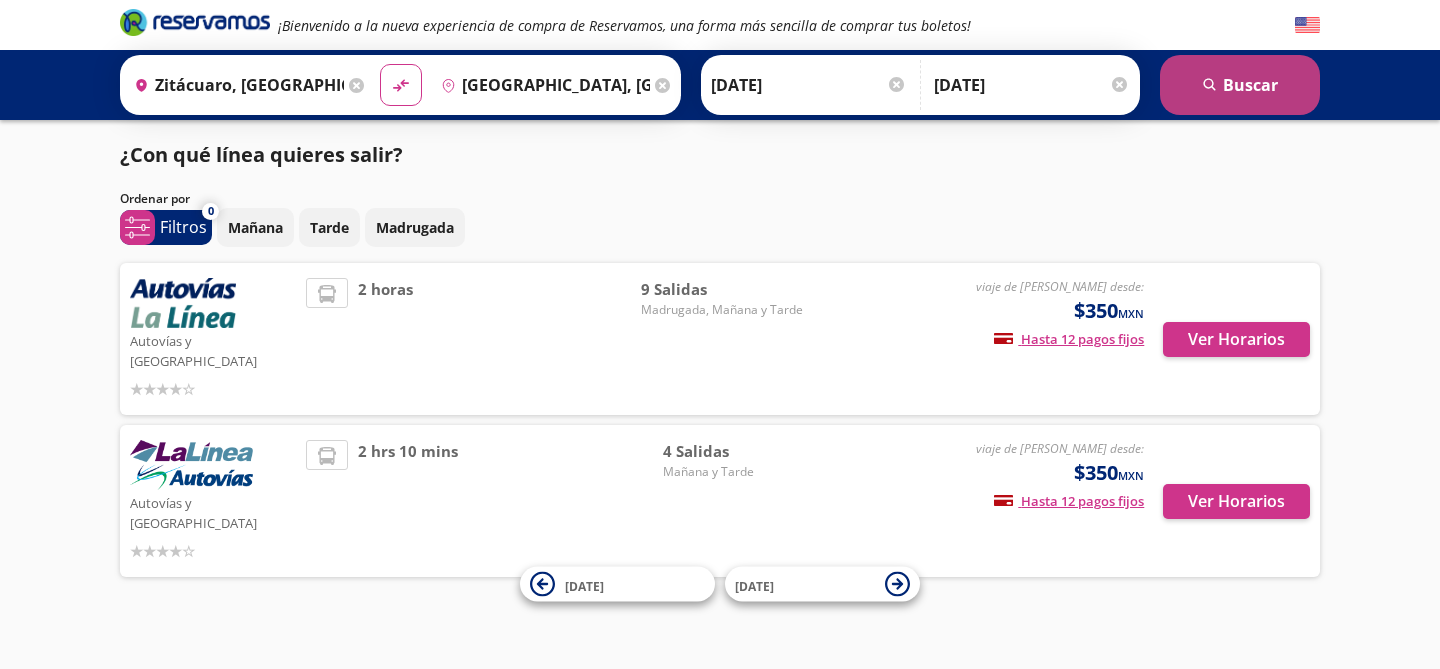 click on "search
[GEOGRAPHIC_DATA]" at bounding box center (1240, 85) 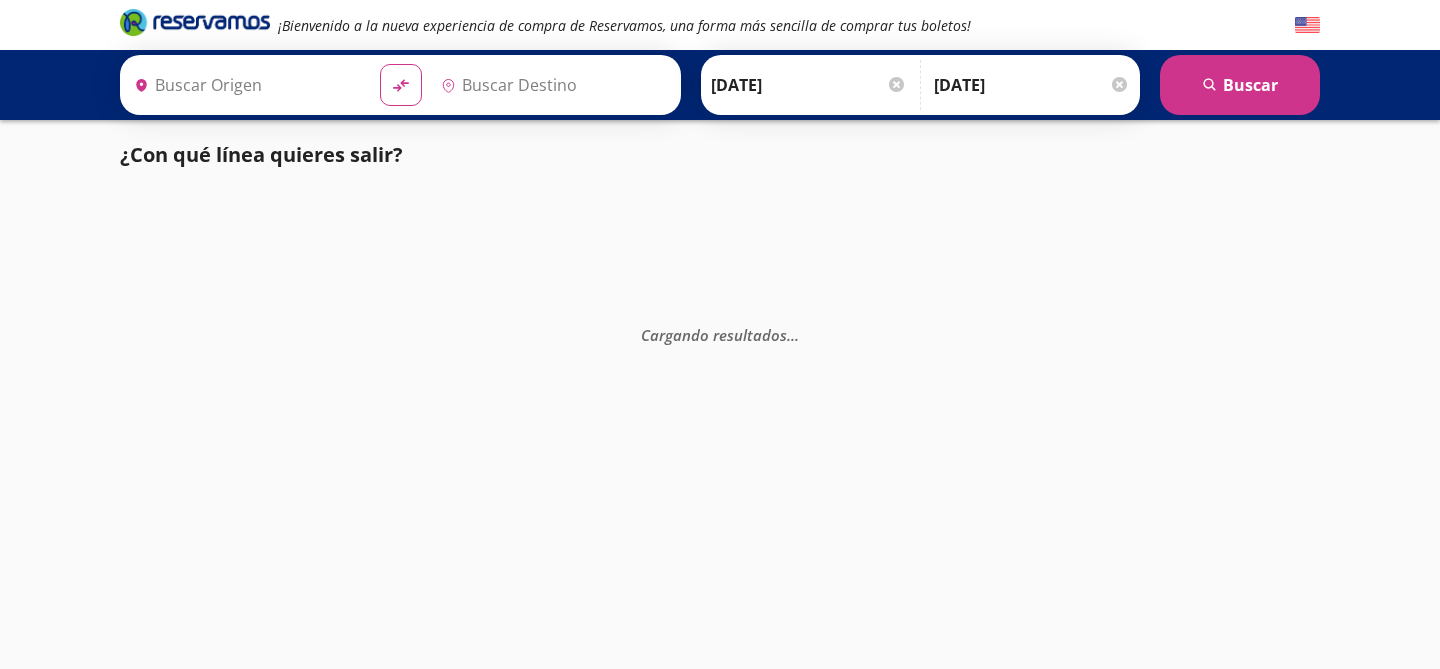 type on "Zitácuaro, [GEOGRAPHIC_DATA]" 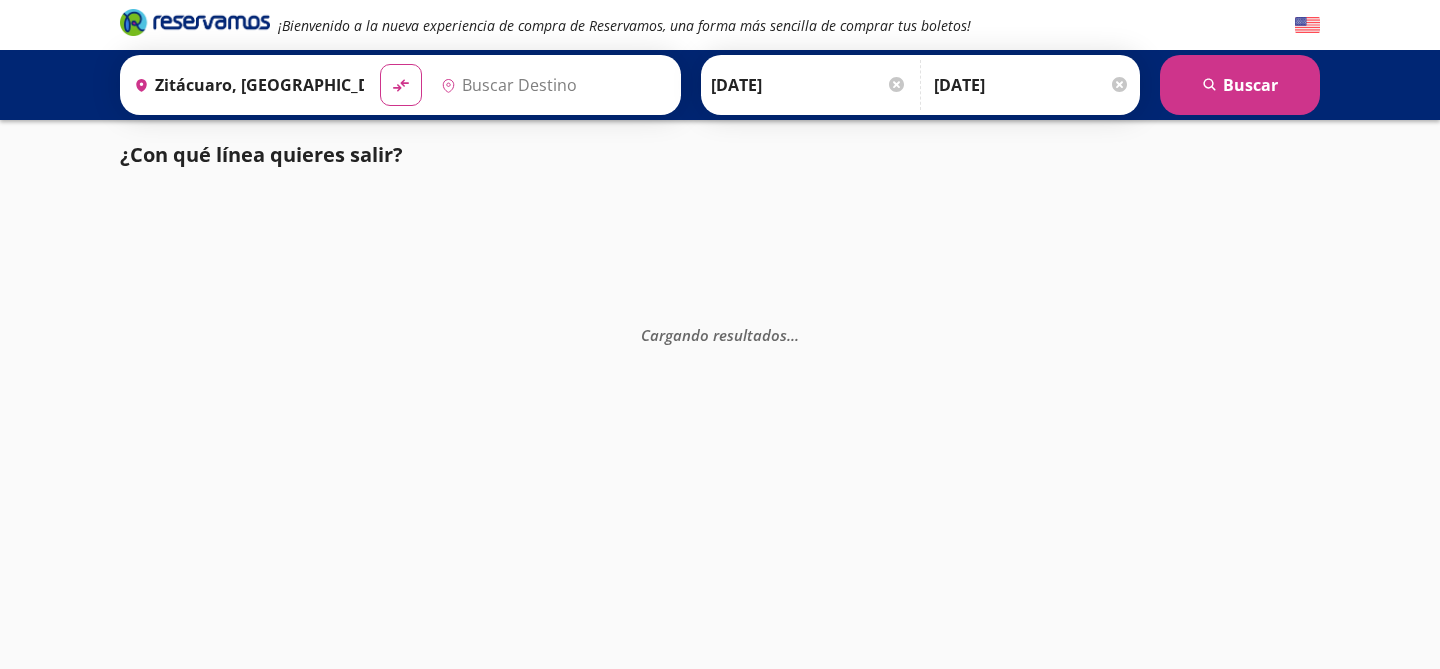 type on "[GEOGRAPHIC_DATA], [GEOGRAPHIC_DATA]" 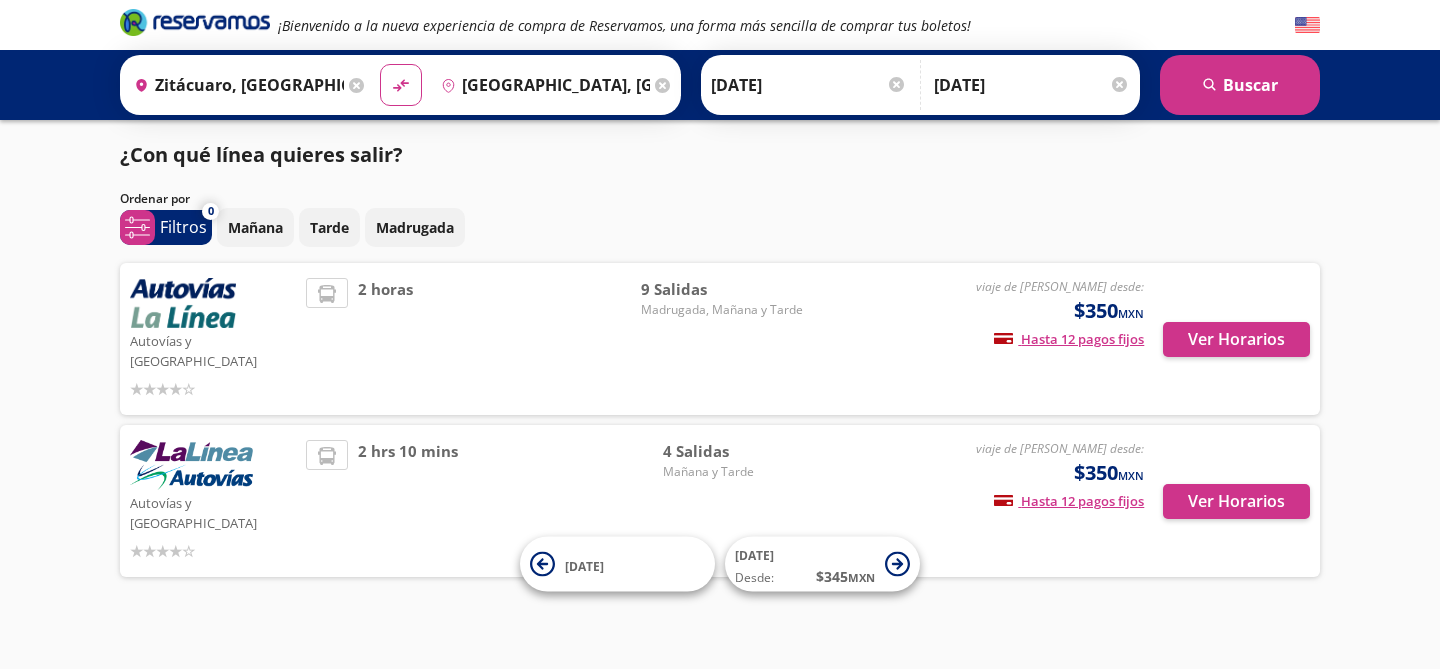 click on "viaje de [PERSON_NAME] desde: $350  MXN   Hasta 12 pagos fijos Pagos fijos en compras mayores a $30 MXN, con tarjetas de bancos participantes" at bounding box center (978, 339) 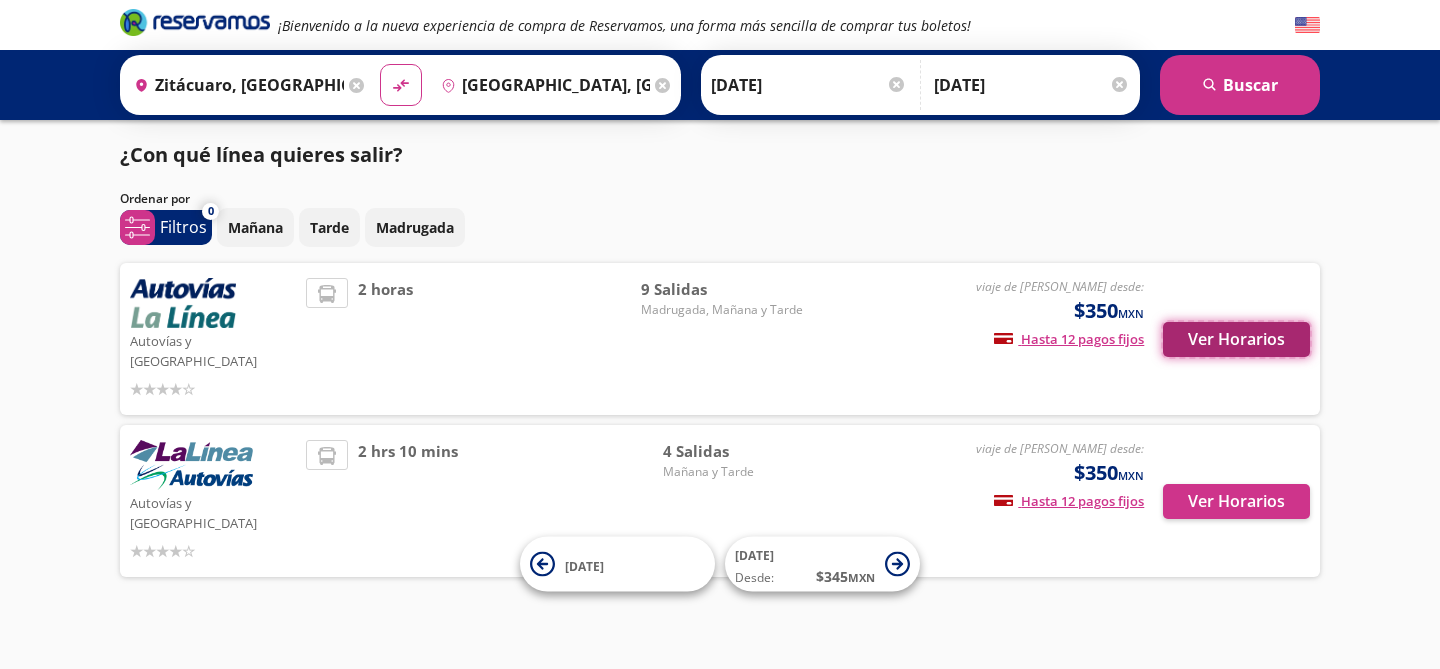 click on "Ver Horarios" at bounding box center (1236, 339) 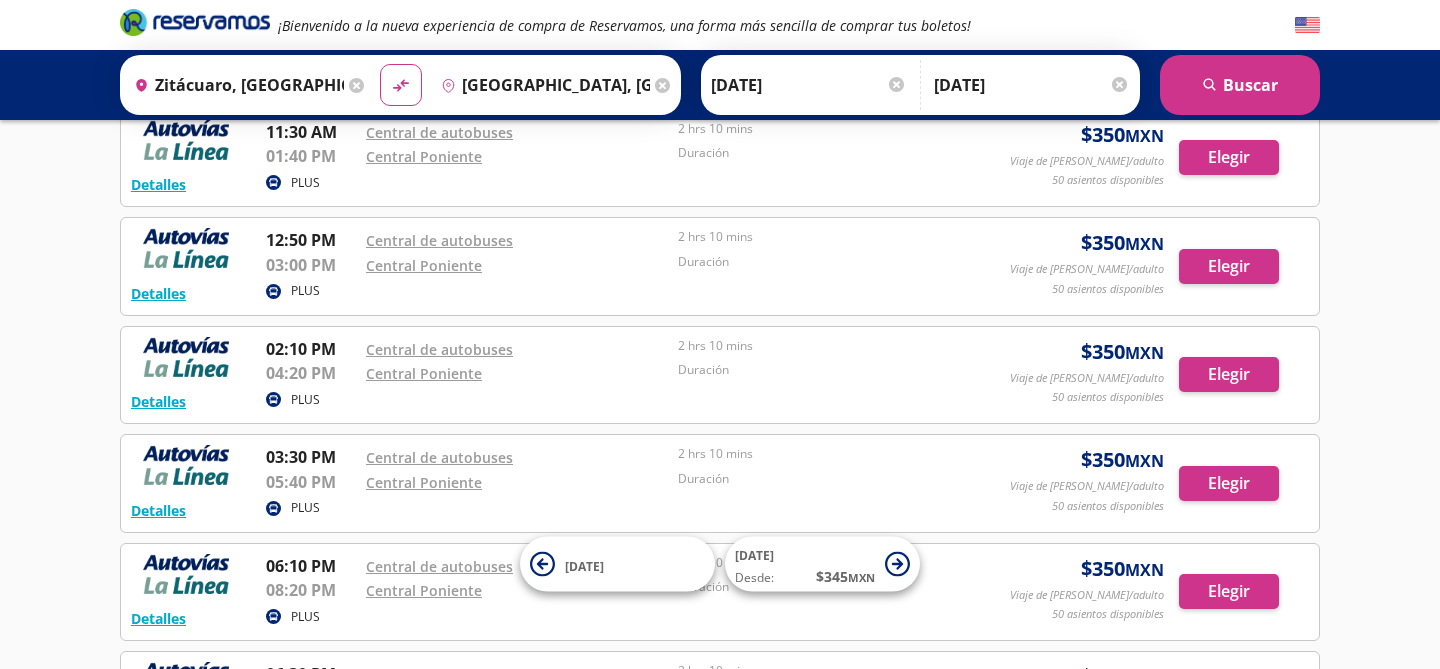 scroll, scrollTop: 451, scrollLeft: 0, axis: vertical 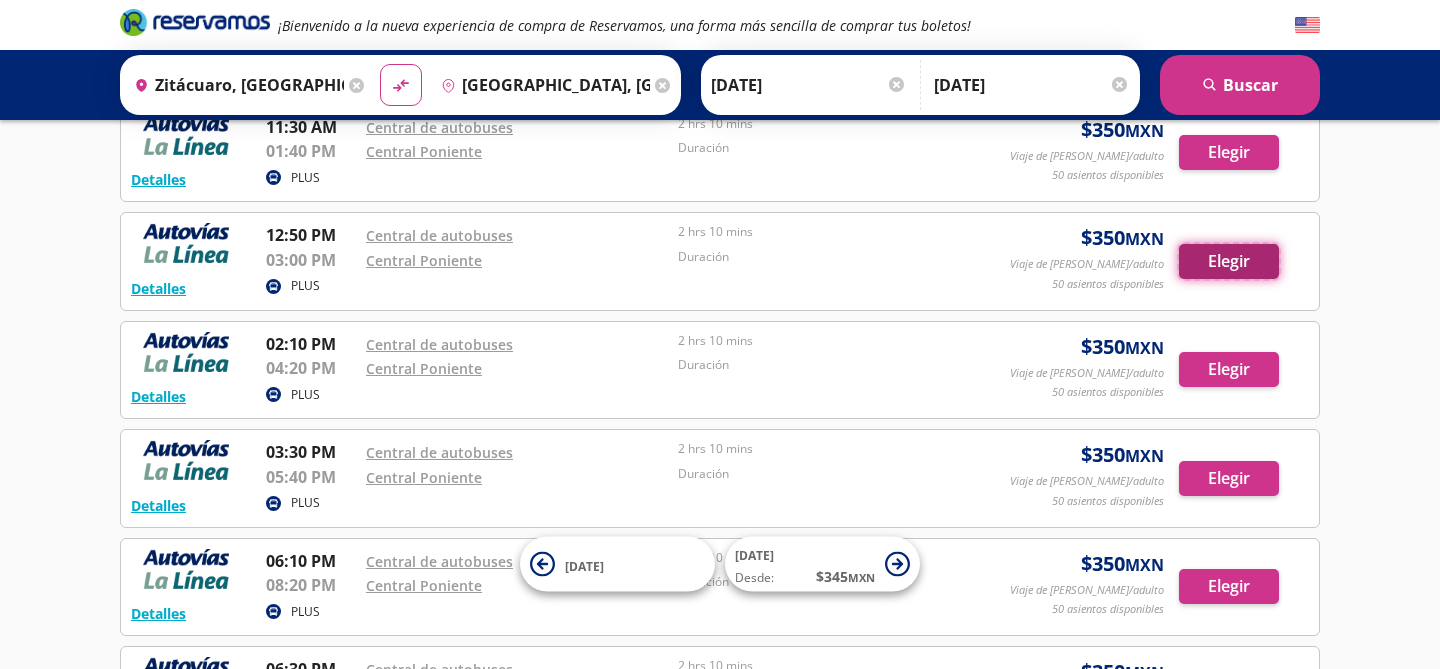 click on "Elegir" at bounding box center [1229, 261] 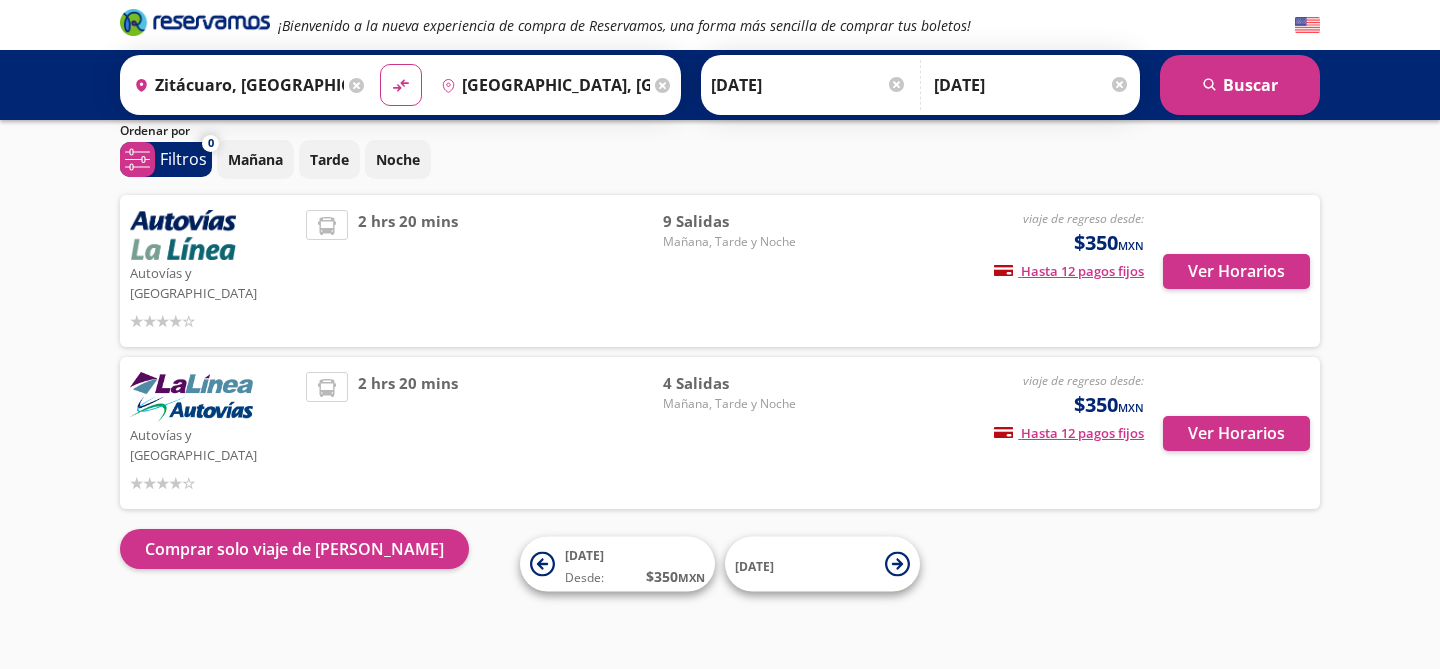 scroll, scrollTop: 29, scrollLeft: 0, axis: vertical 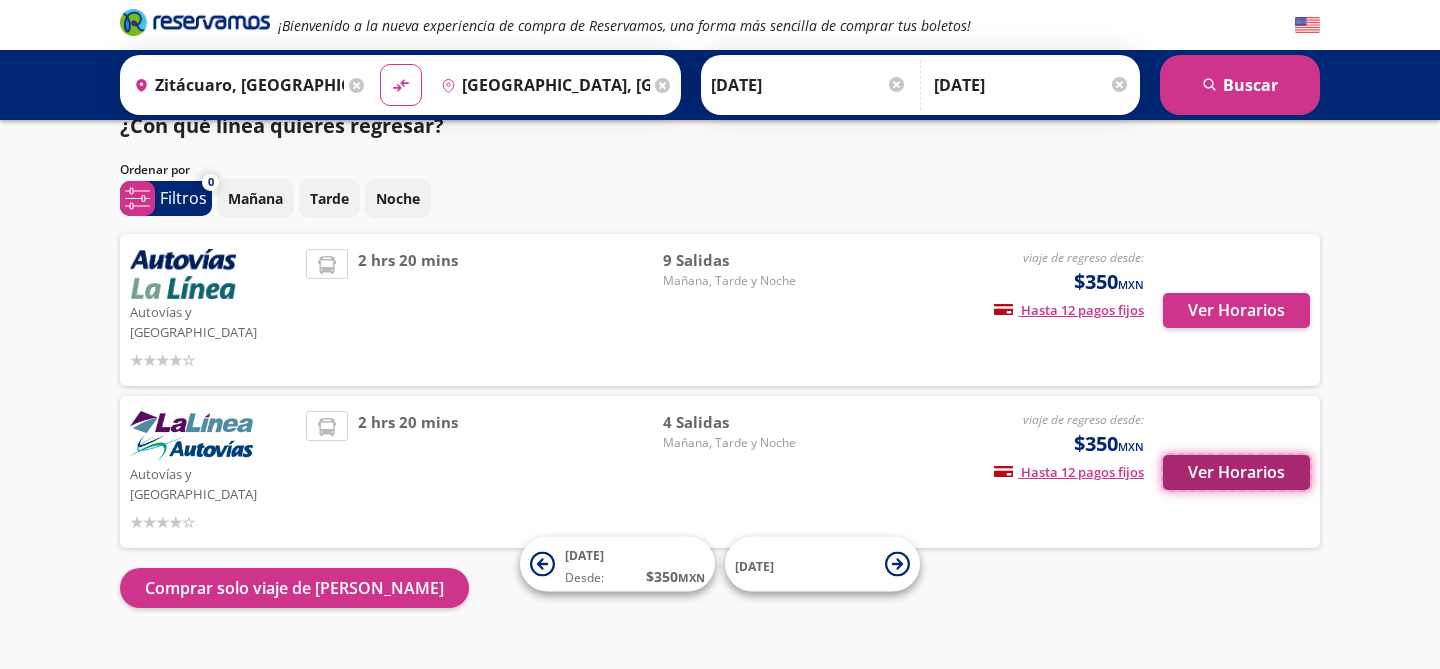 click on "Ver Horarios" at bounding box center [1236, 472] 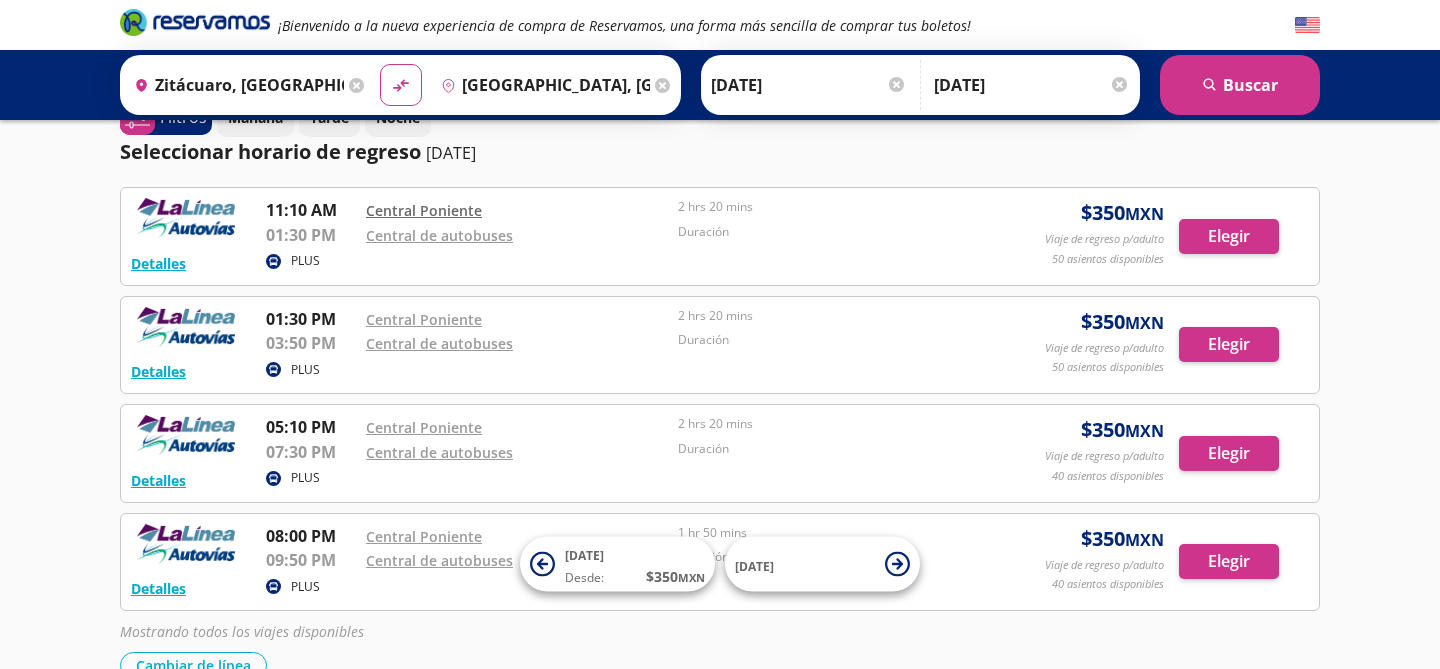 scroll, scrollTop: 166, scrollLeft: 0, axis: vertical 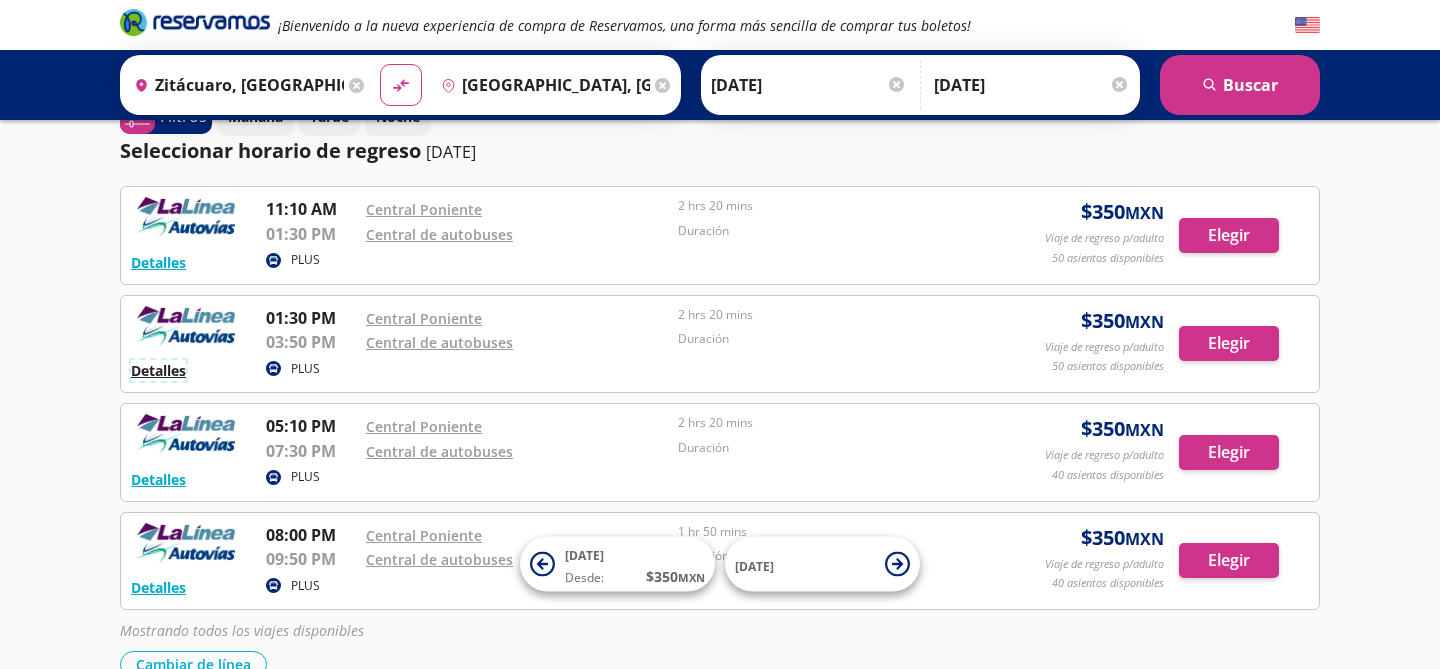 click on "Detalles" at bounding box center [158, 370] 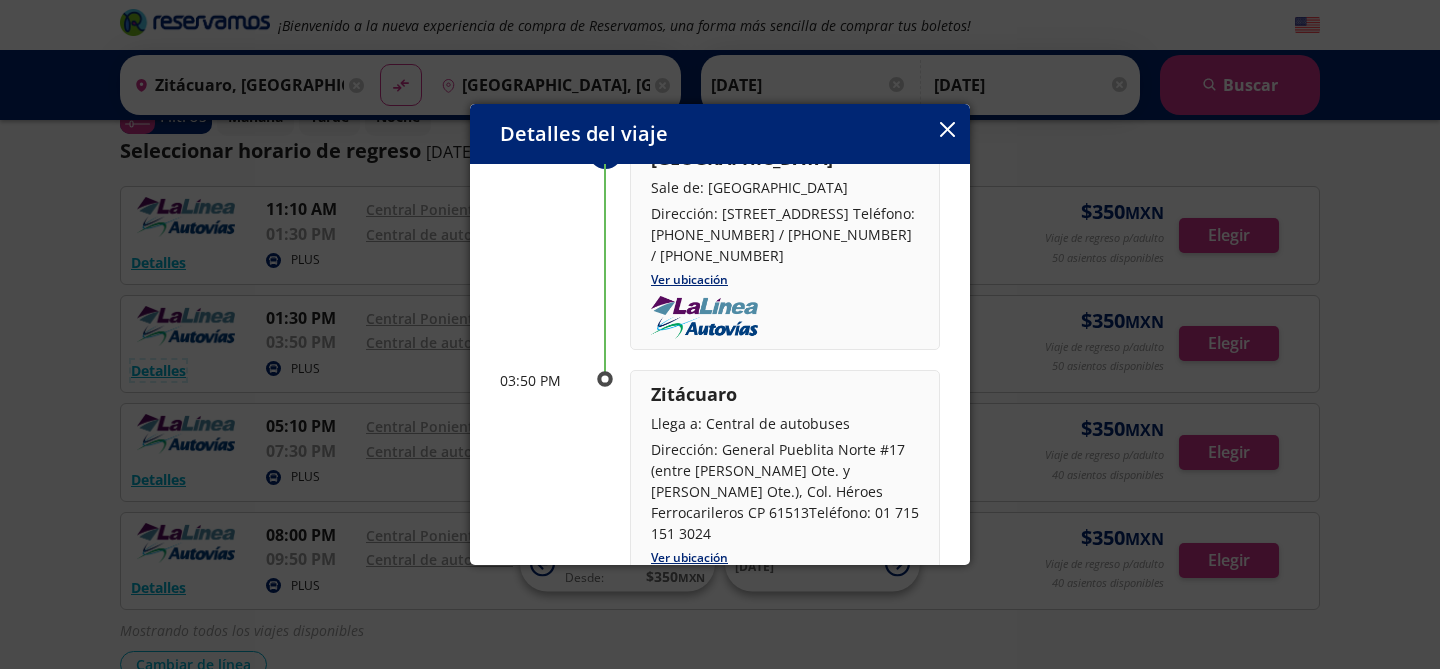 scroll, scrollTop: 149, scrollLeft: 0, axis: vertical 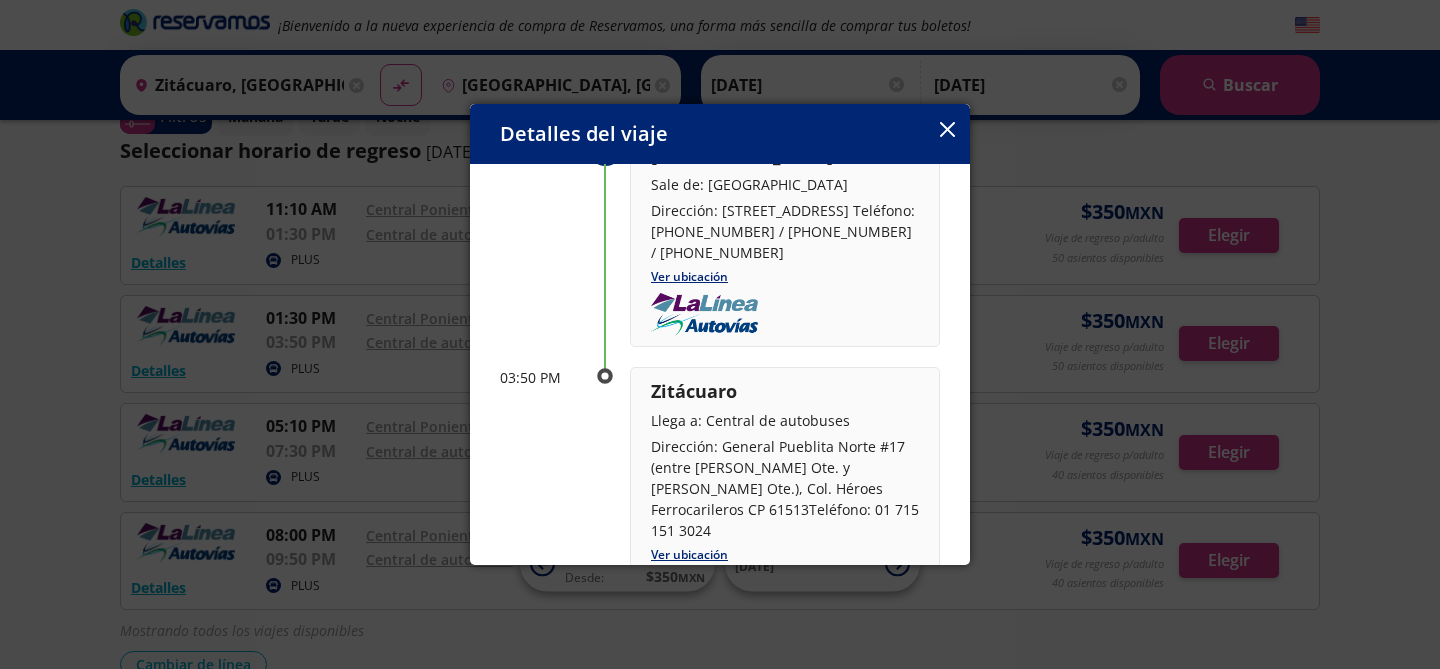 click on "Detalles del viaje" at bounding box center (720, 134) 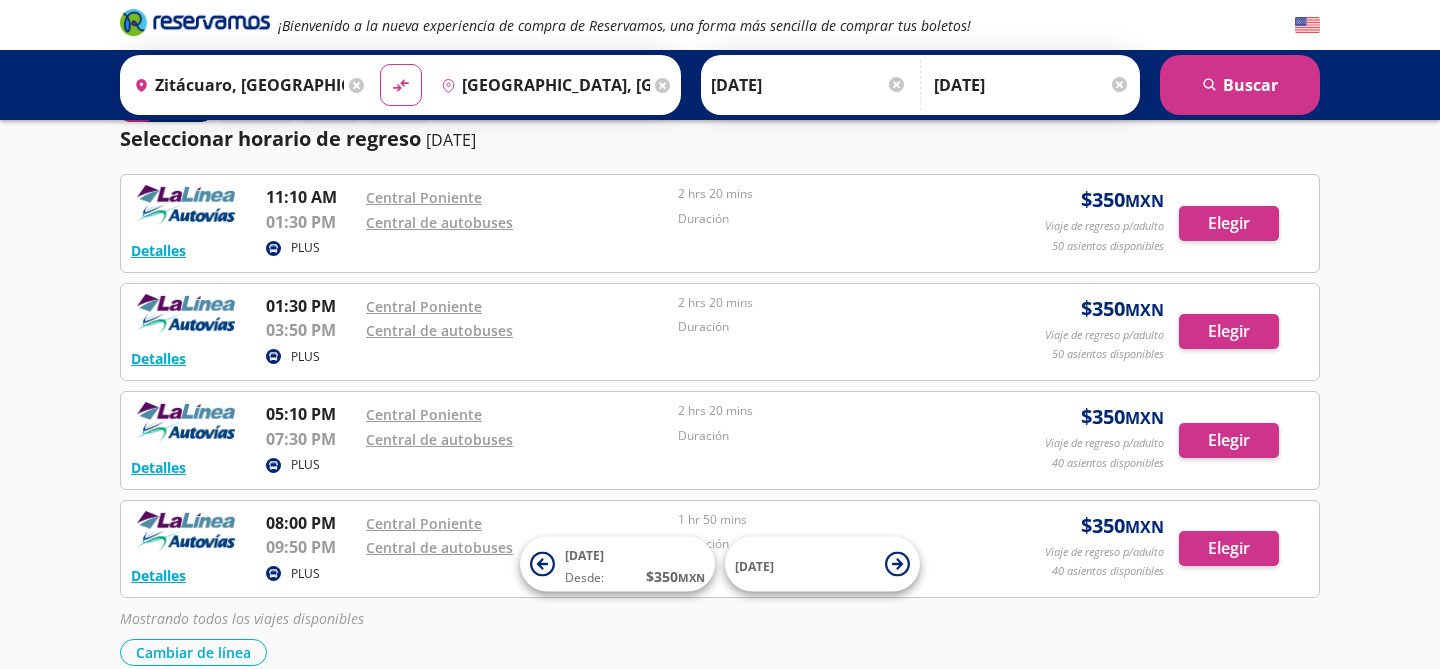 scroll, scrollTop: 176, scrollLeft: 0, axis: vertical 